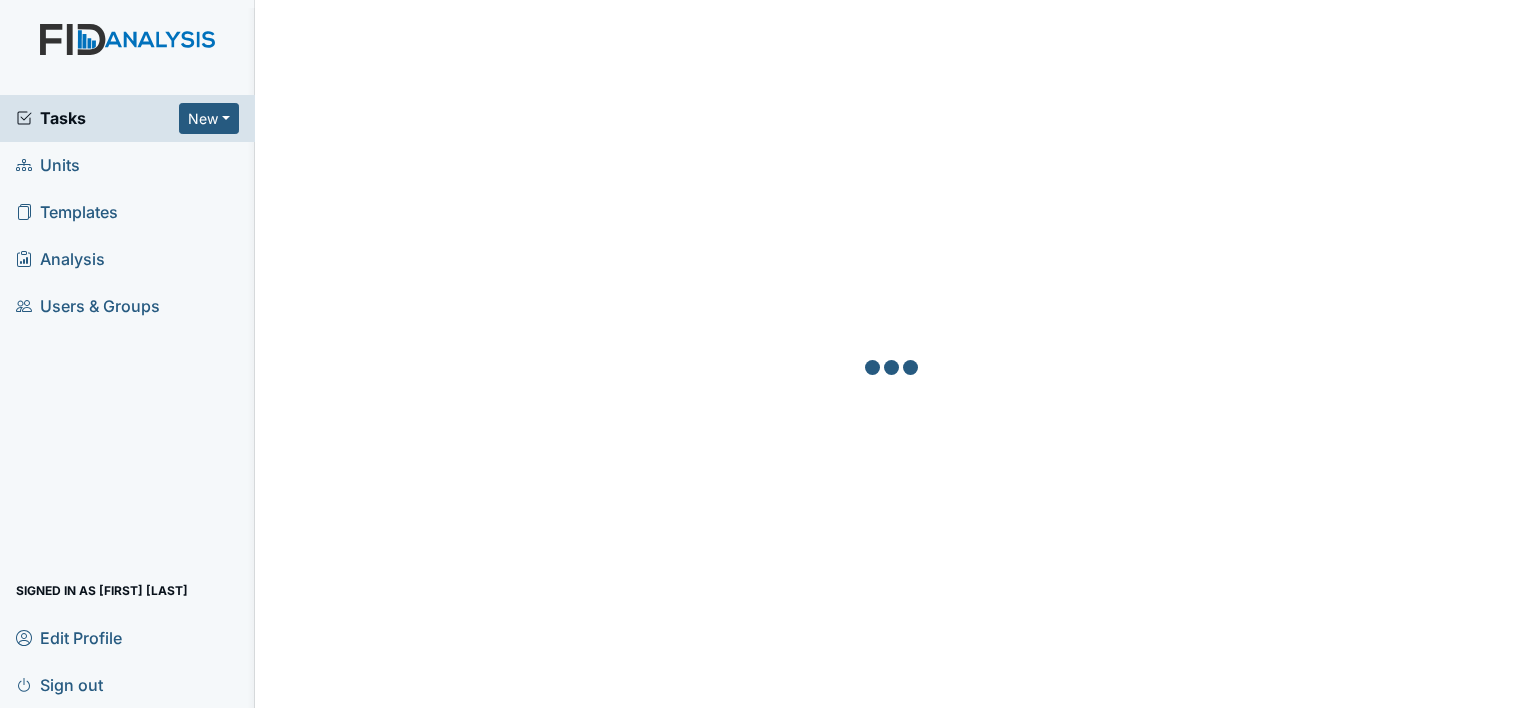scroll, scrollTop: 0, scrollLeft: 0, axis: both 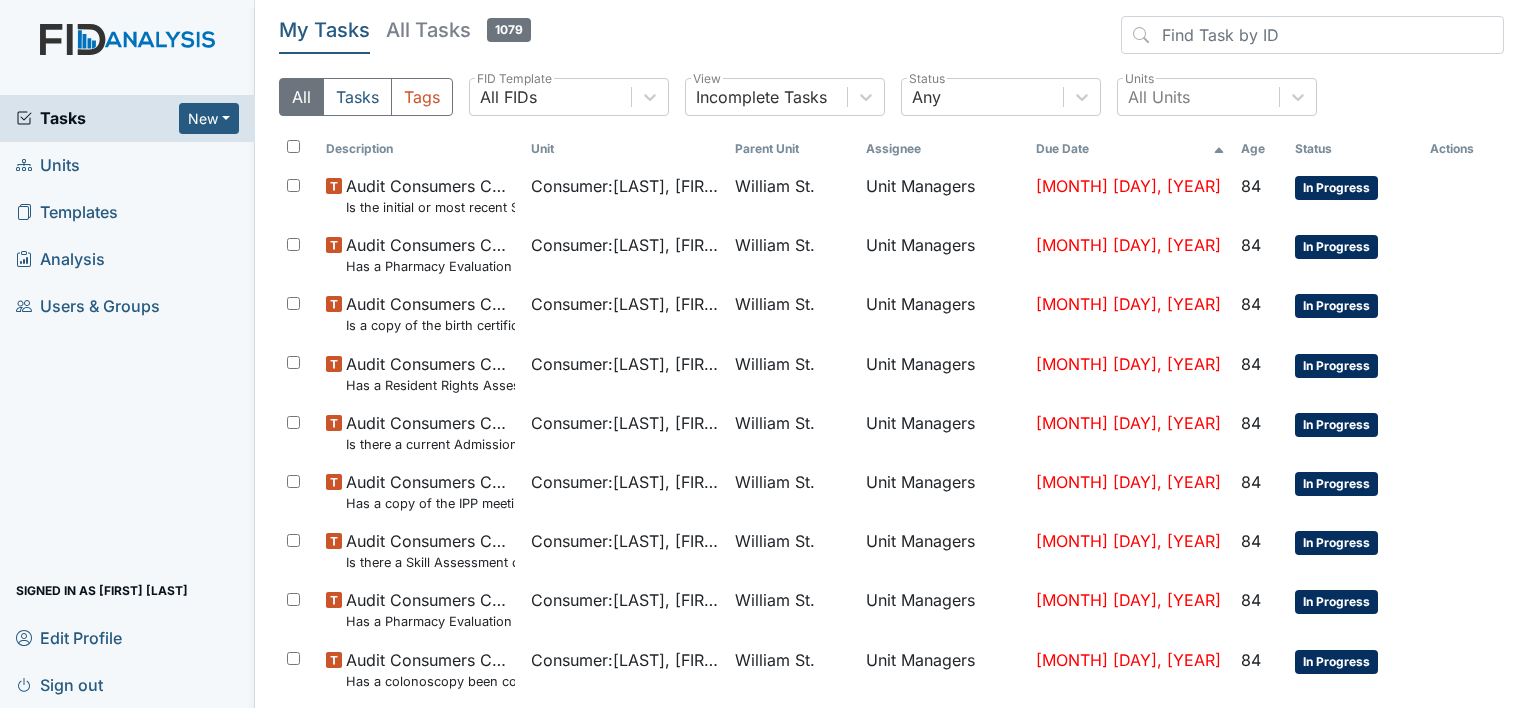 click on "Units" at bounding box center [48, 165] 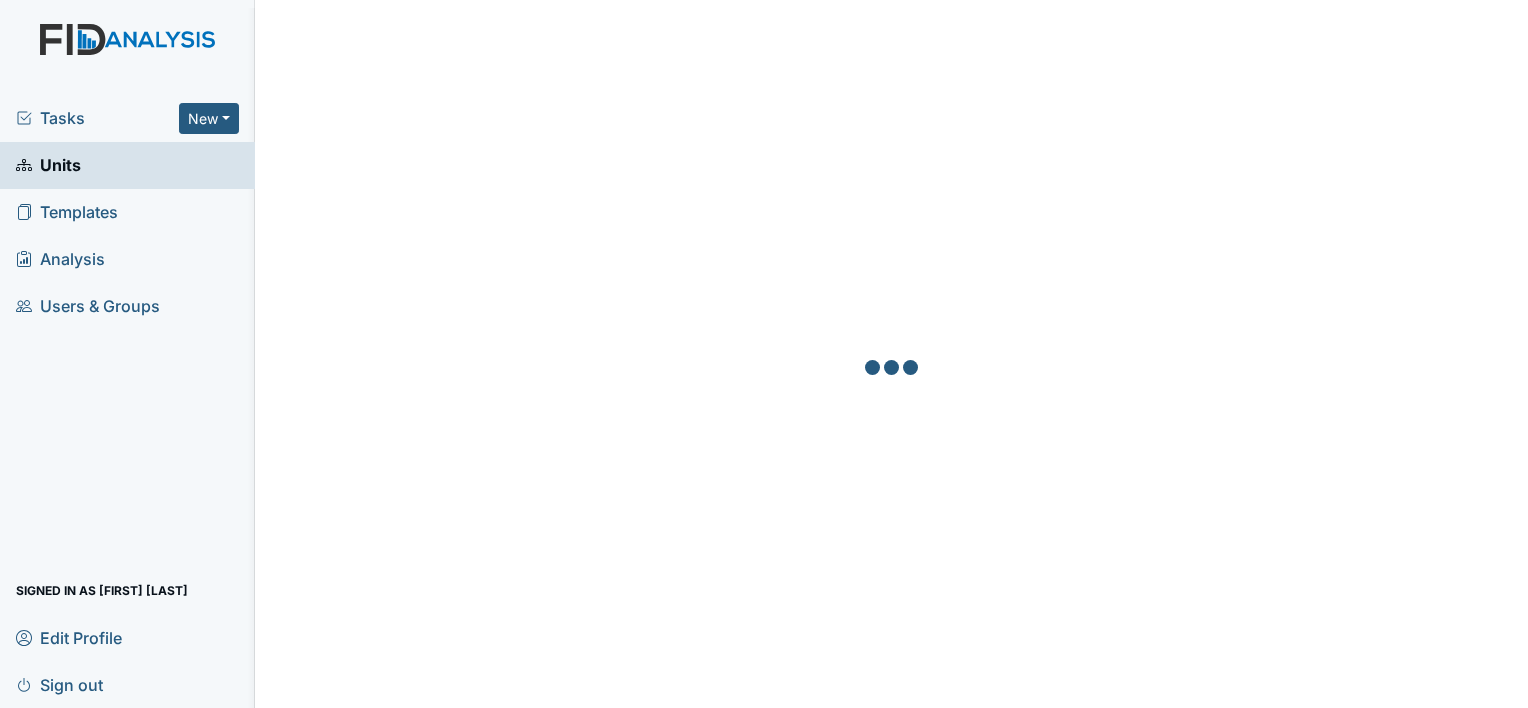 scroll, scrollTop: 0, scrollLeft: 0, axis: both 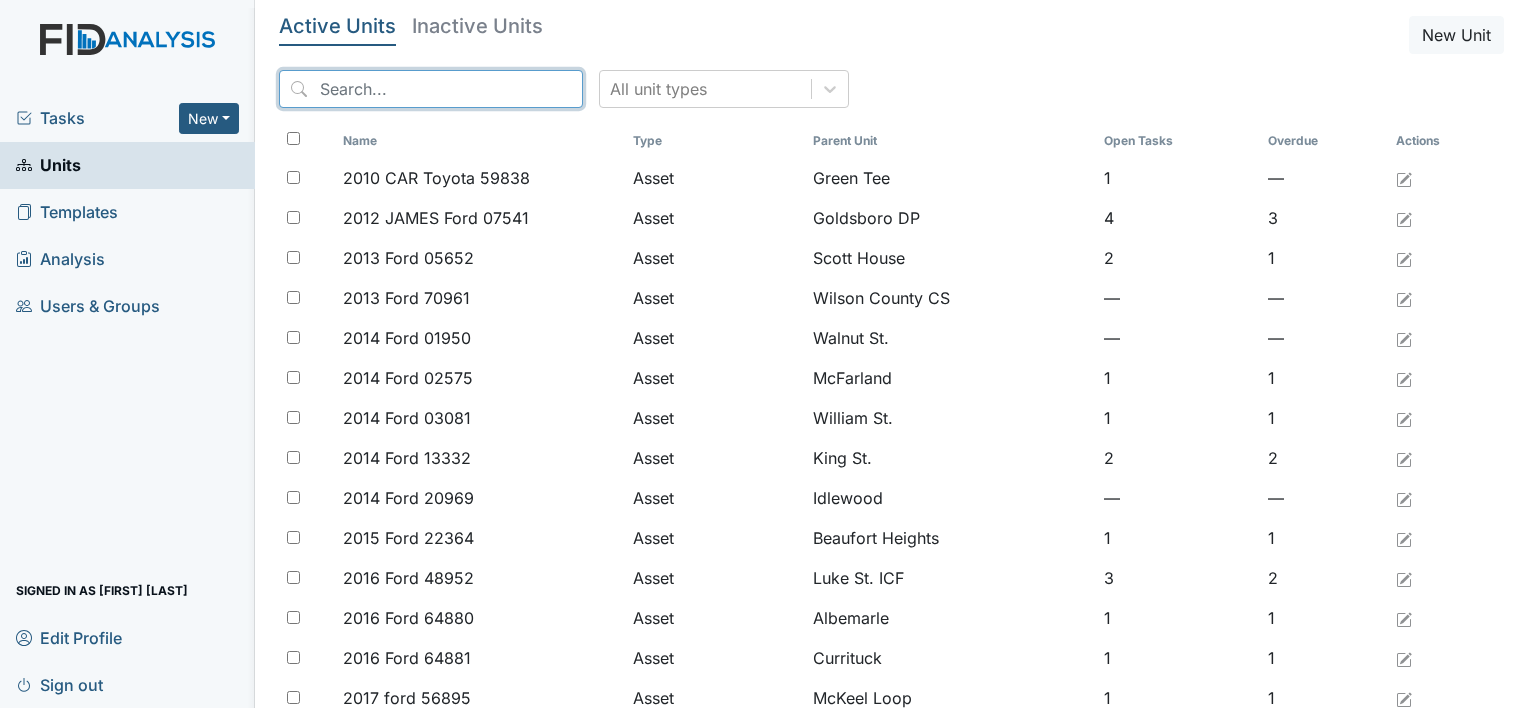 click at bounding box center [431, 89] 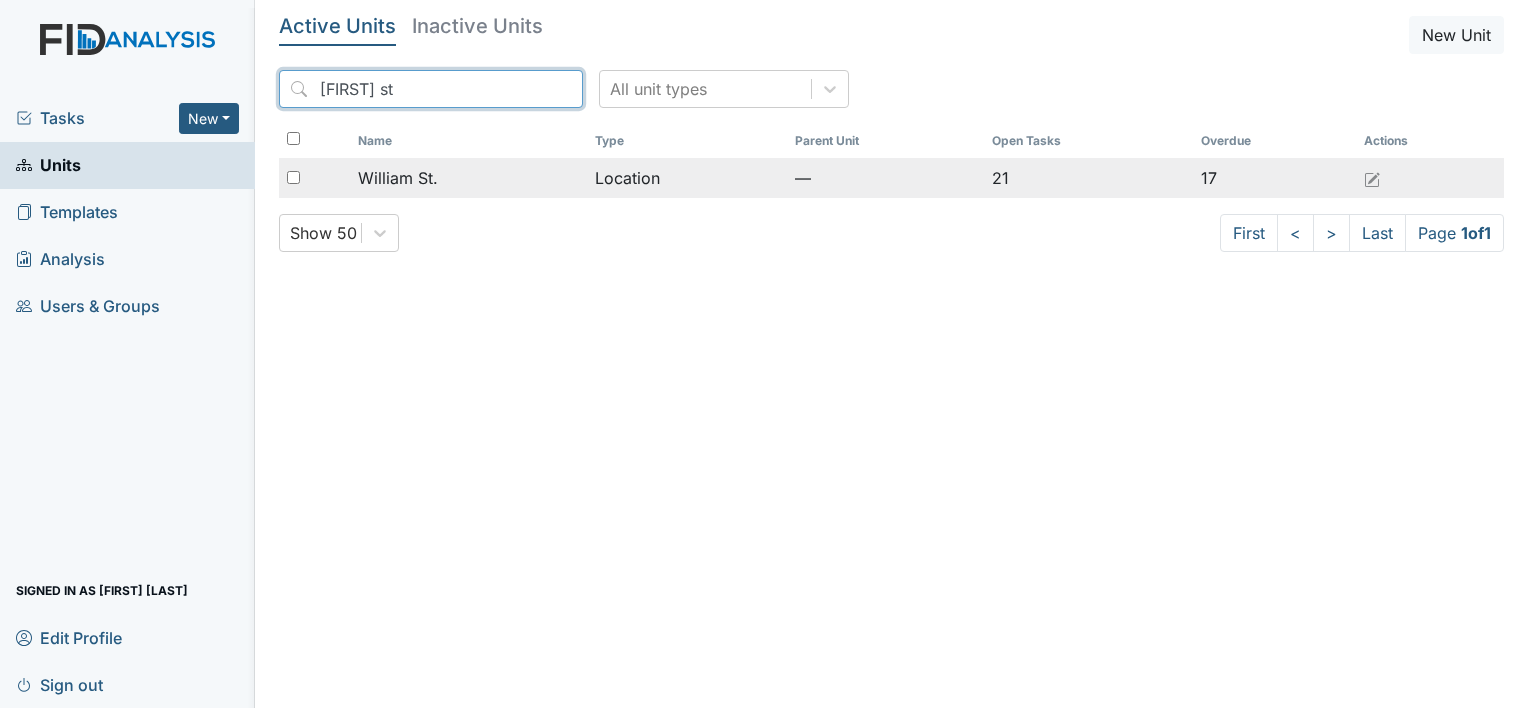 type on "William st" 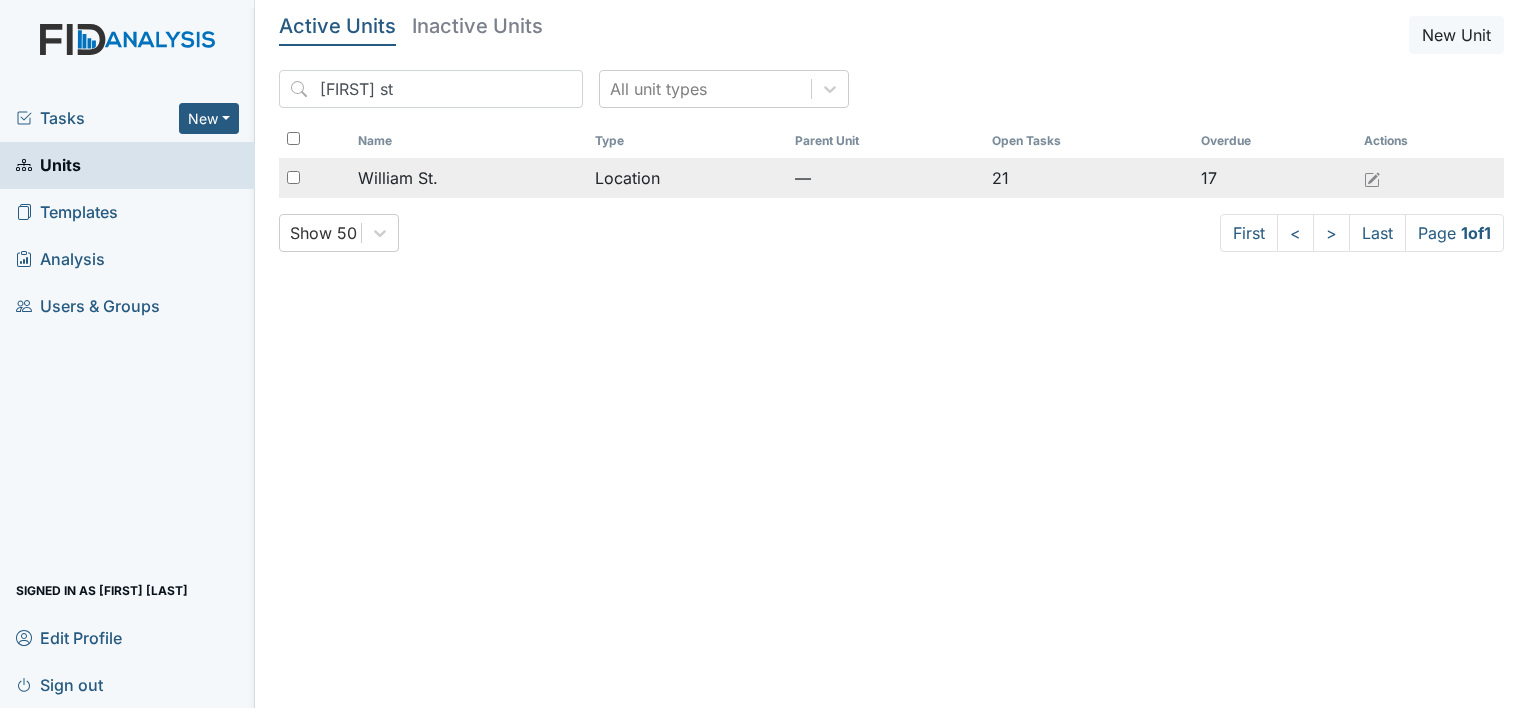 click on "William St." at bounding box center [398, 178] 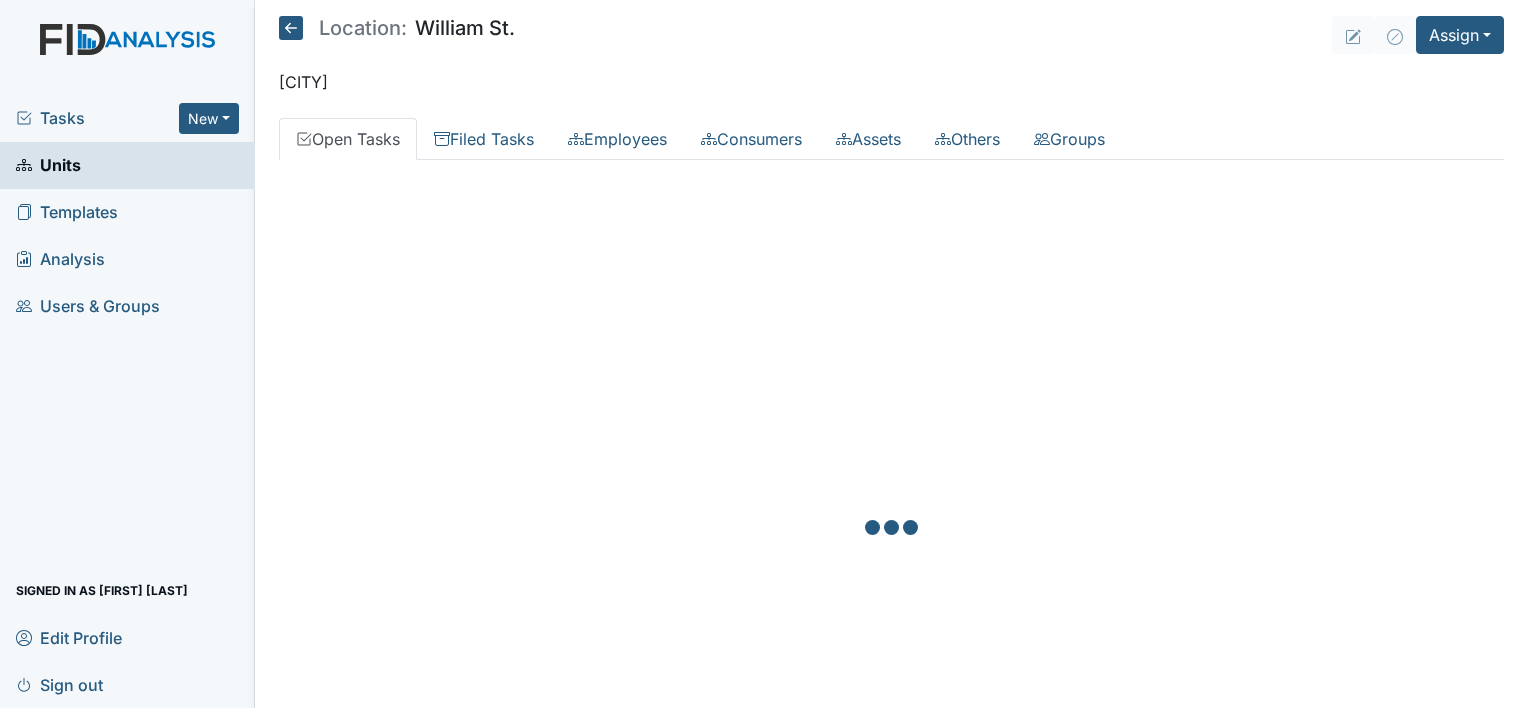 scroll, scrollTop: 0, scrollLeft: 0, axis: both 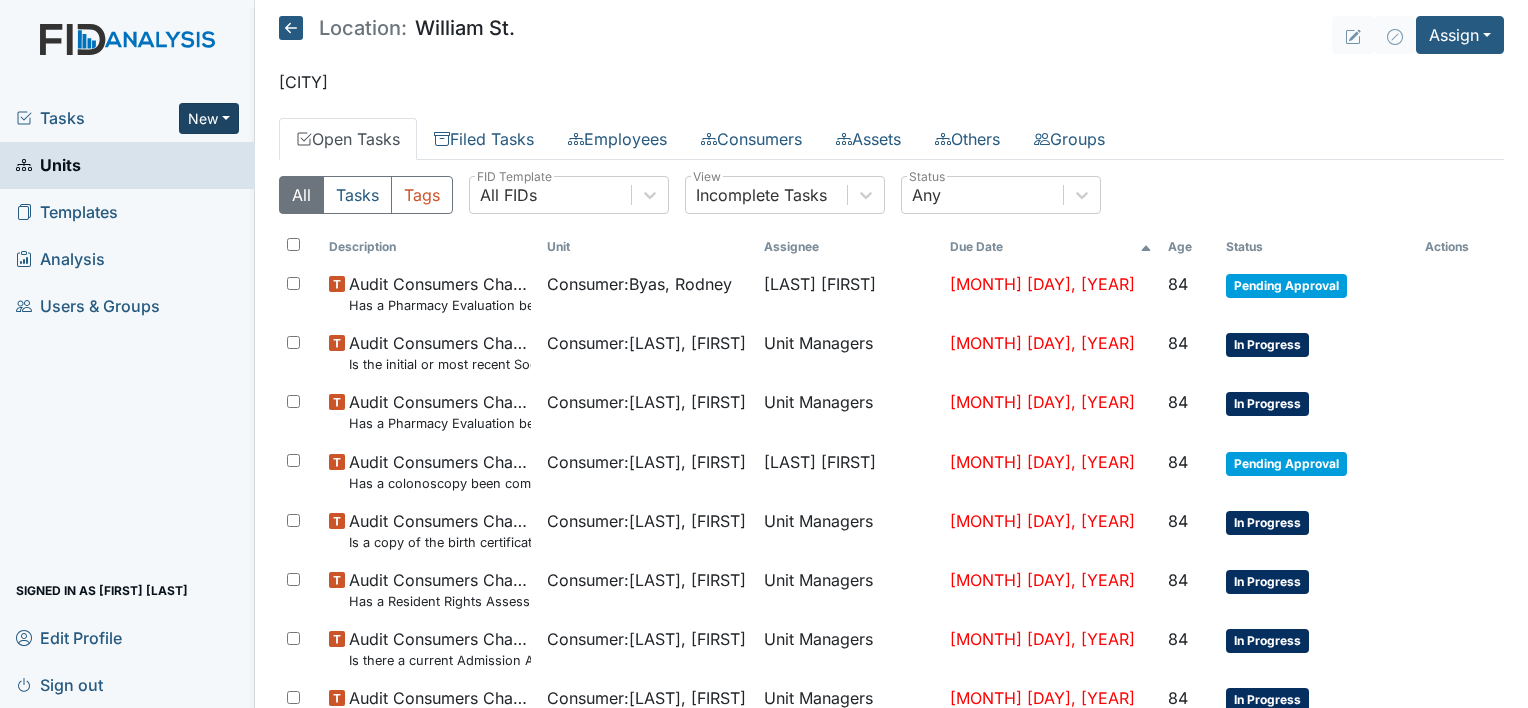 click on "New" at bounding box center [209, 118] 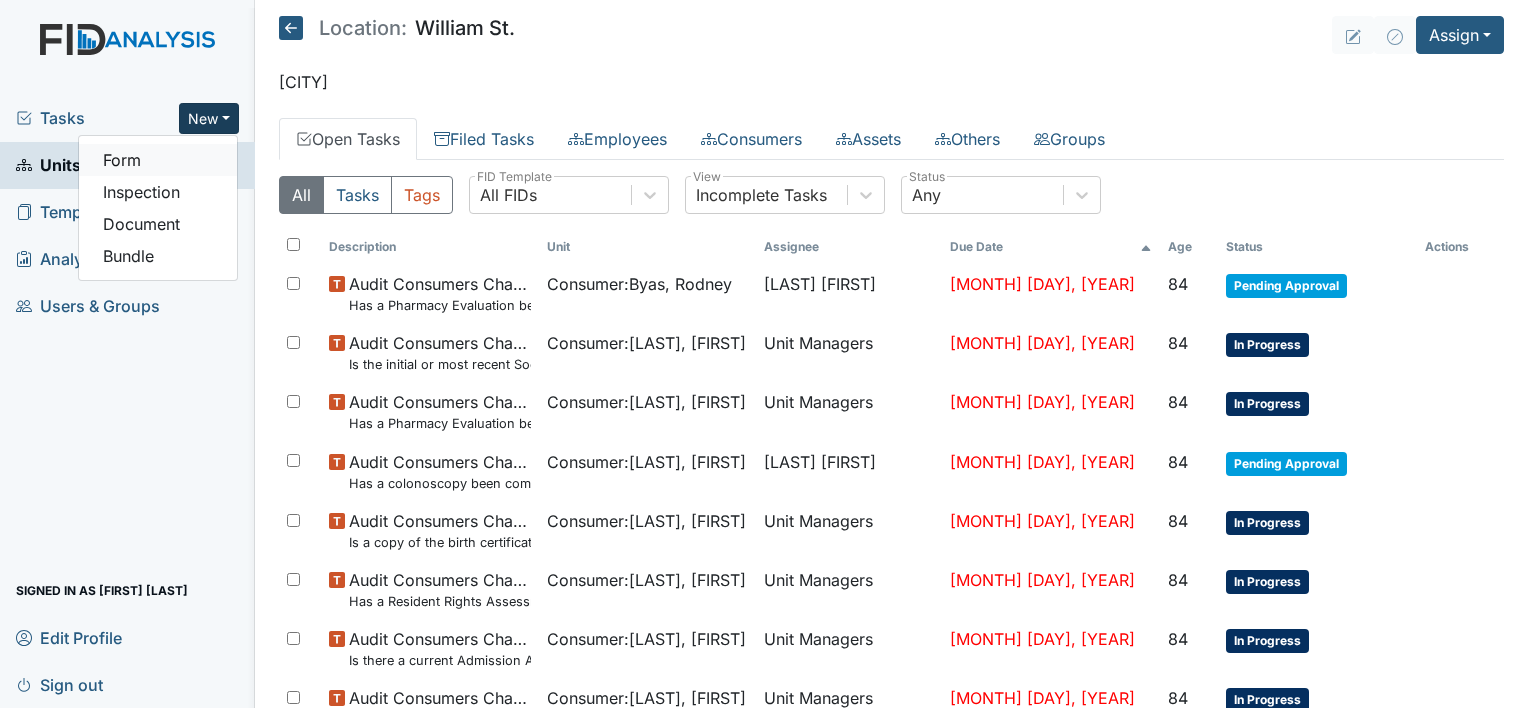 click on "Form" at bounding box center (158, 160) 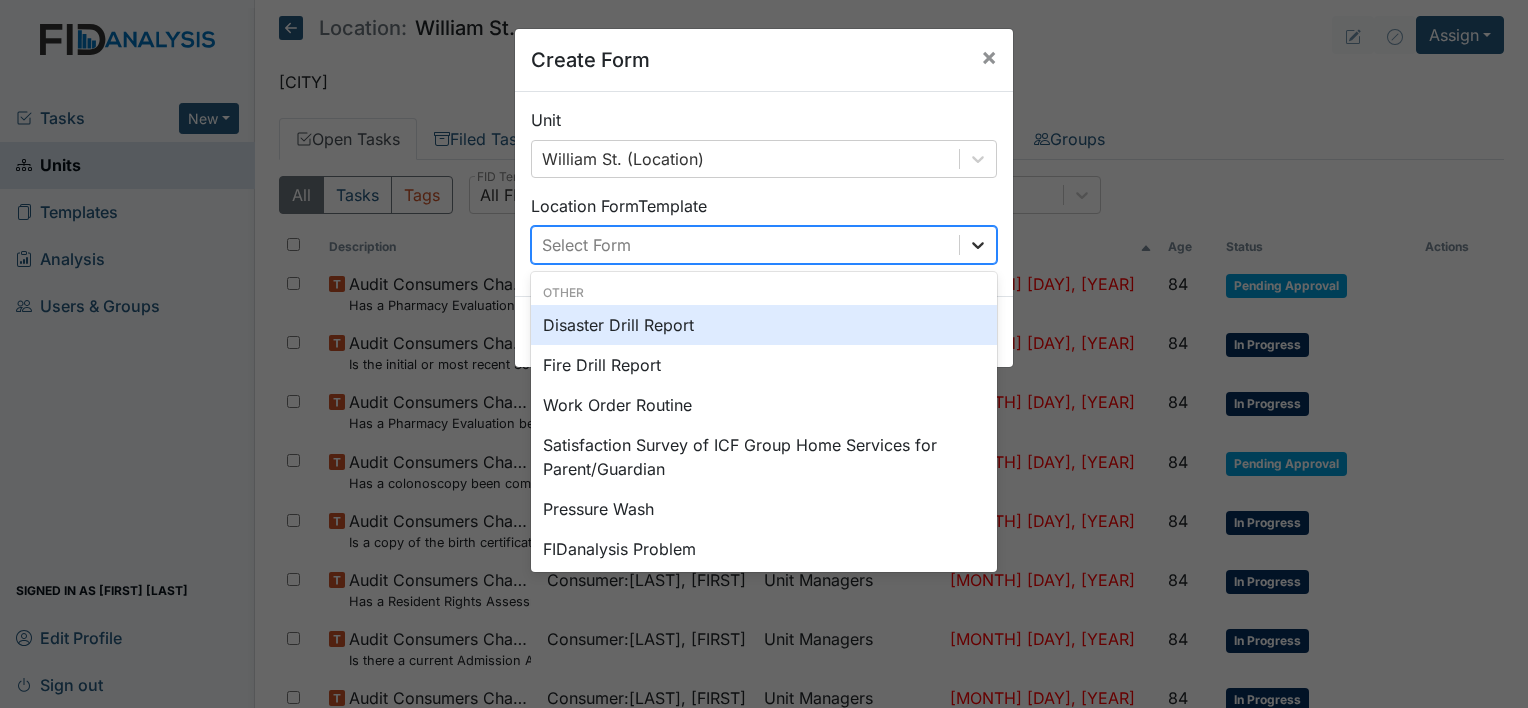 click 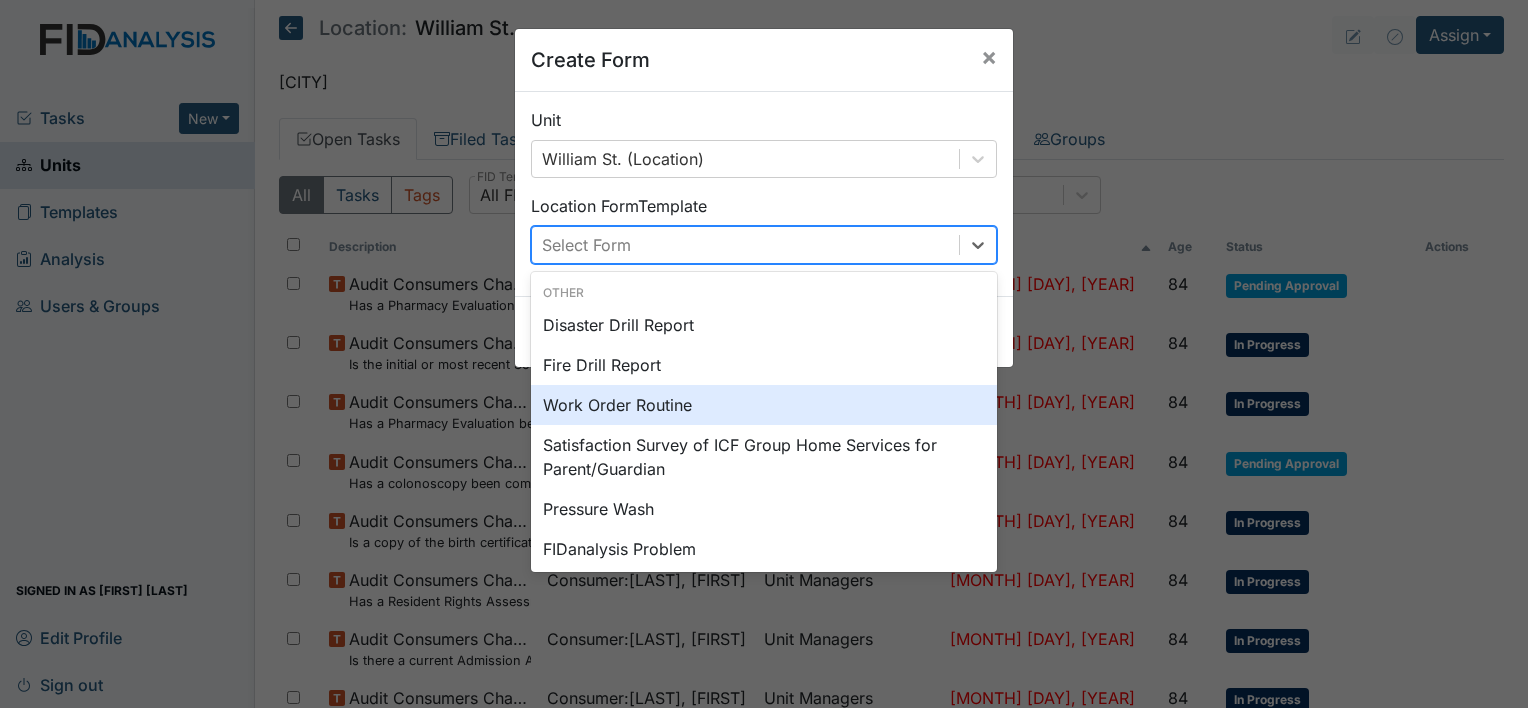 click on "Work Order Routine" at bounding box center [764, 405] 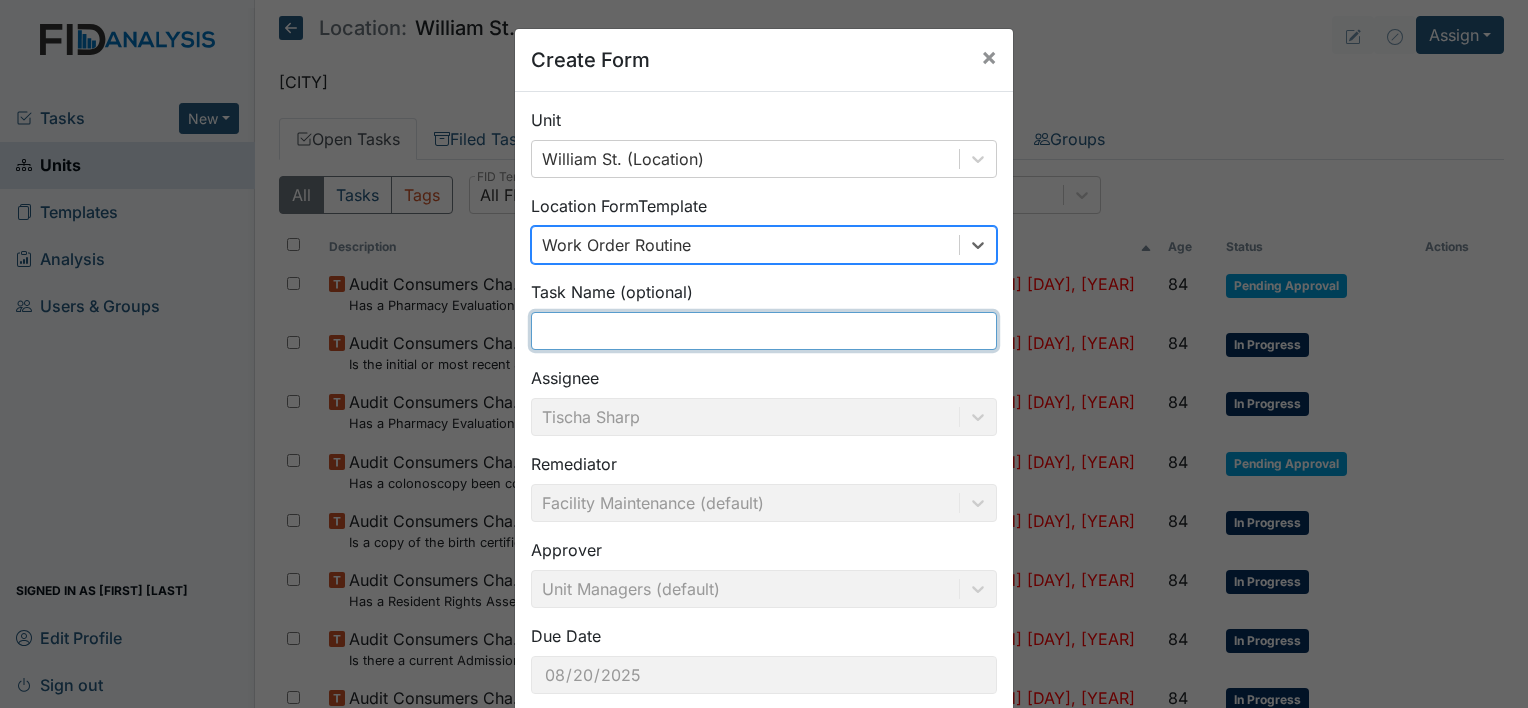 click at bounding box center [764, 331] 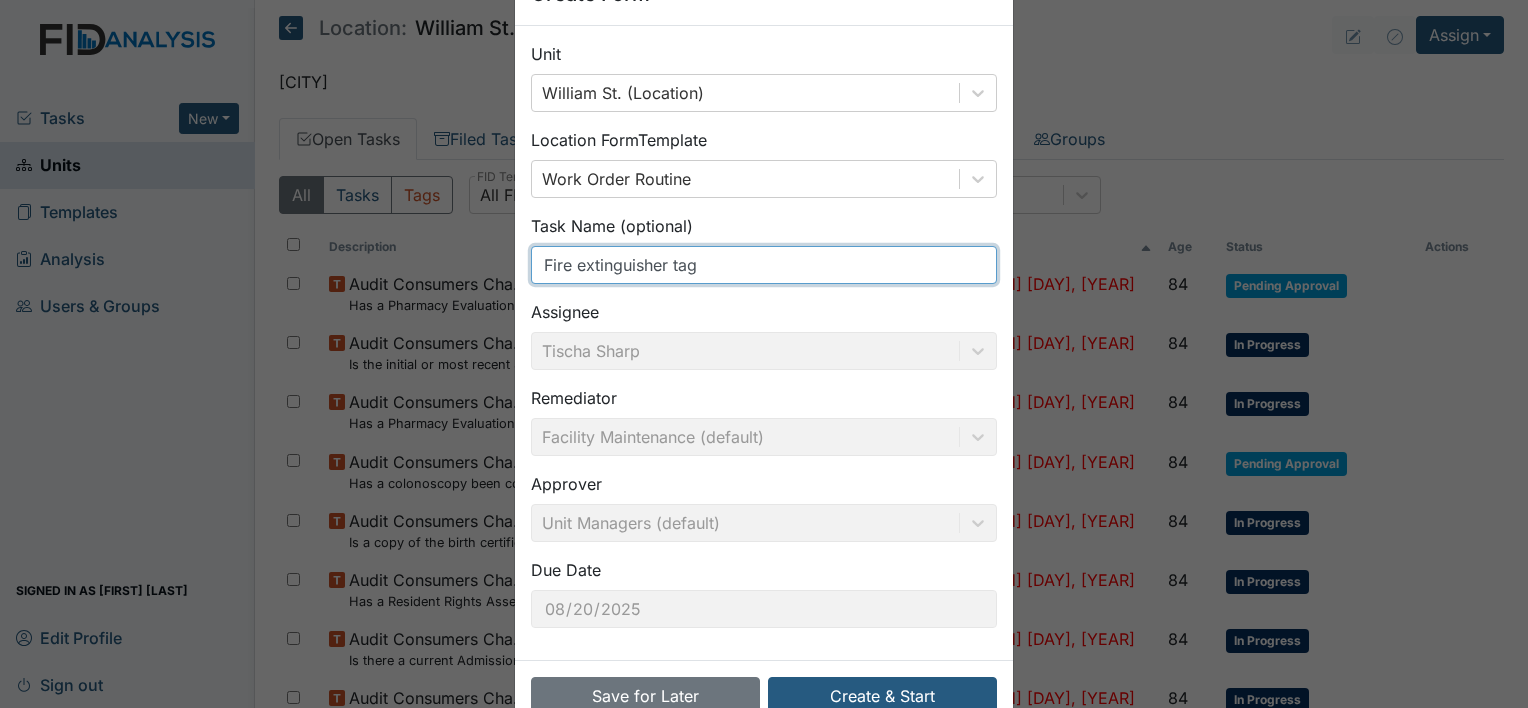 scroll, scrollTop: 116, scrollLeft: 0, axis: vertical 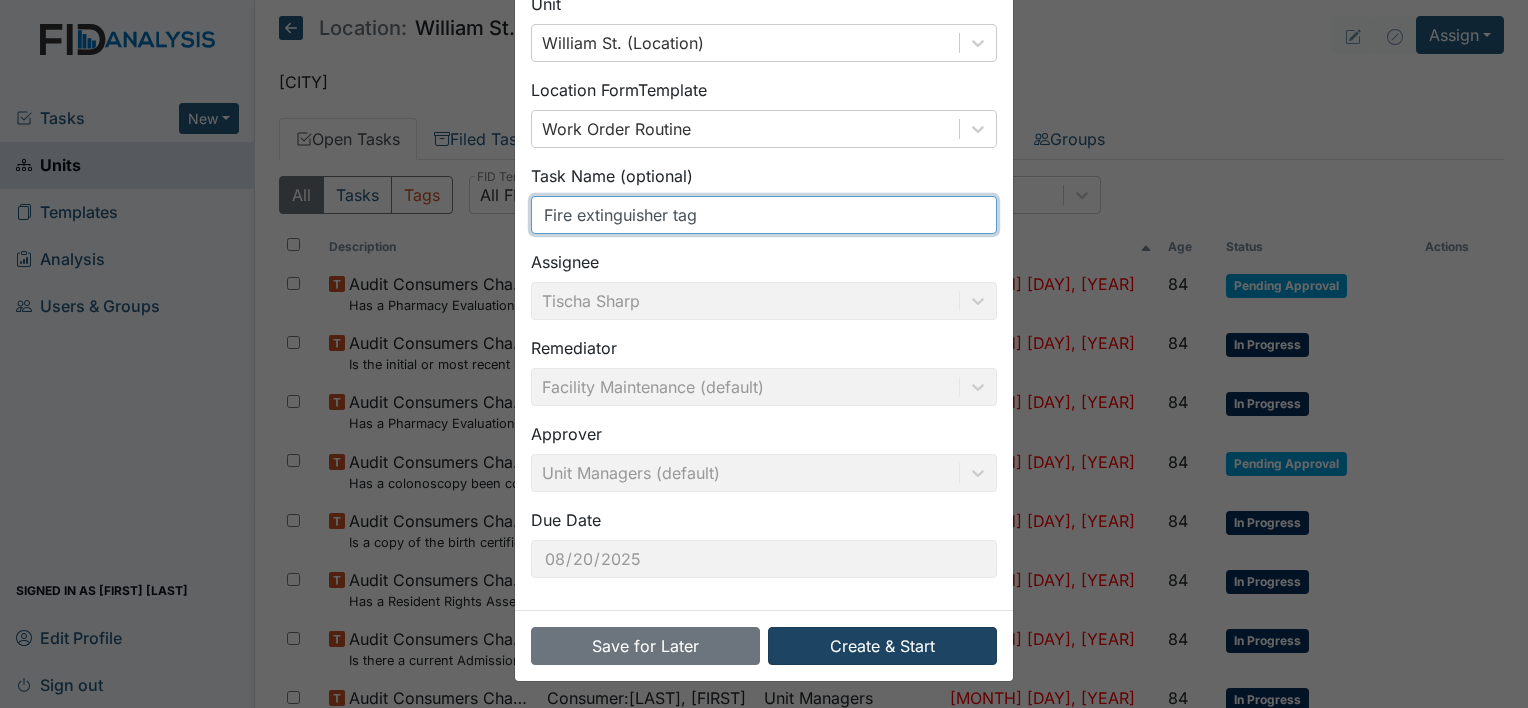 type on "Fire extinguisher tag" 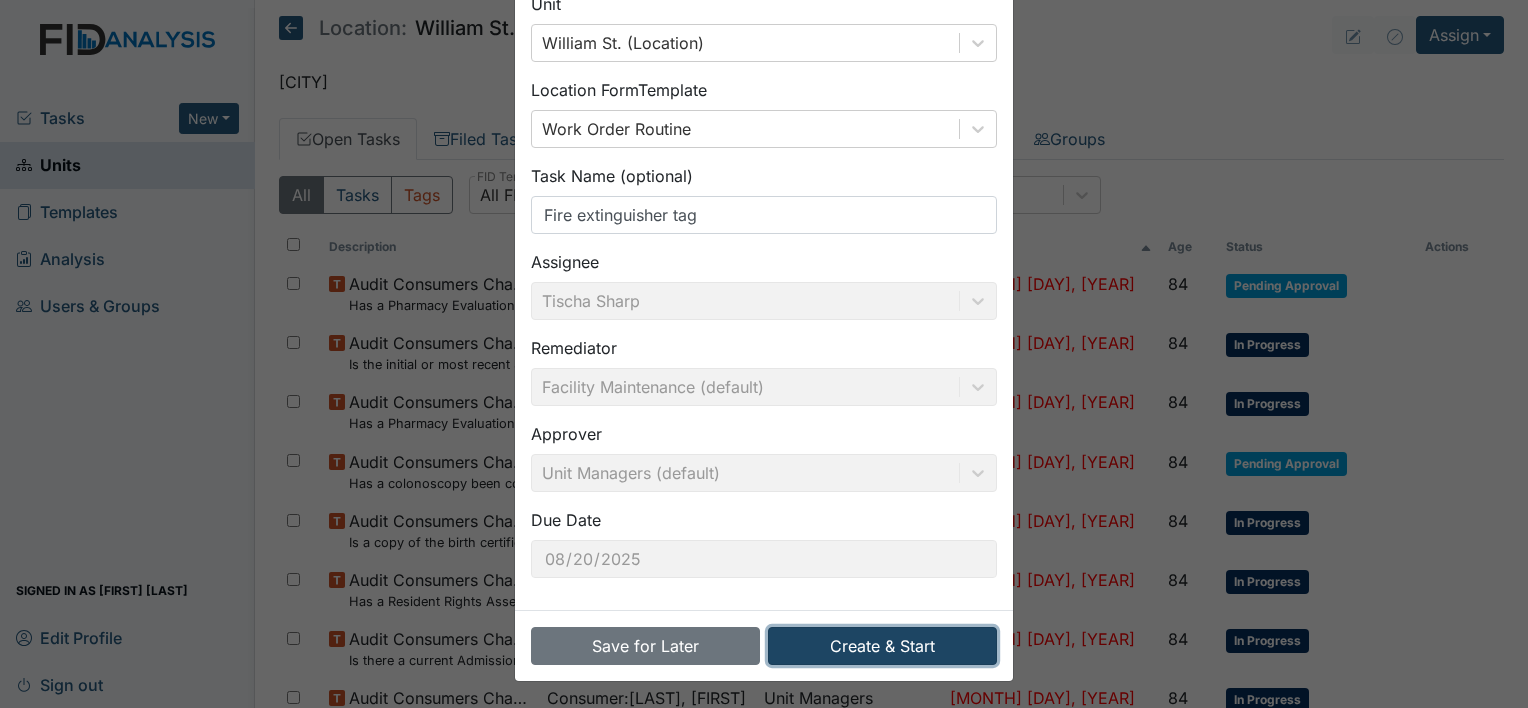 click on "Create & Start" at bounding box center [882, 646] 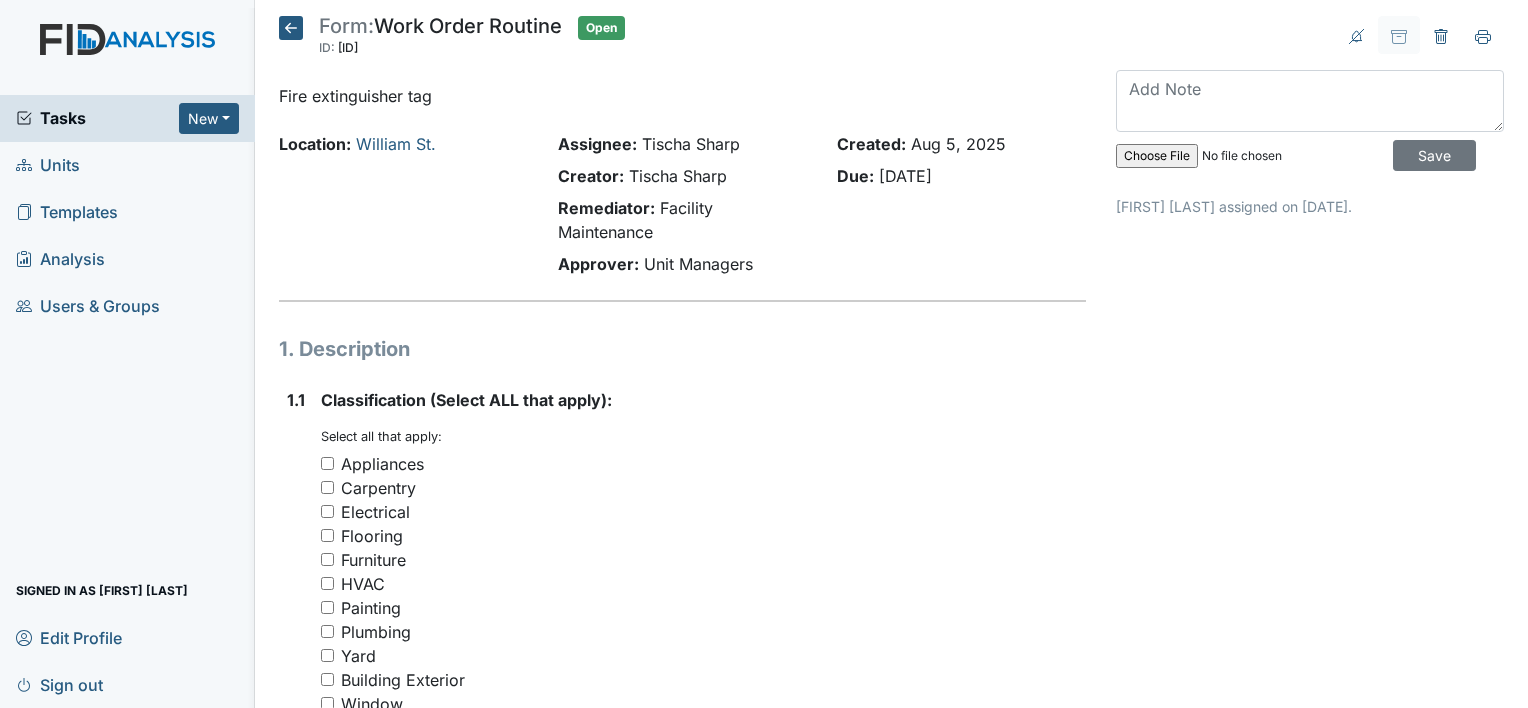 scroll, scrollTop: 0, scrollLeft: 0, axis: both 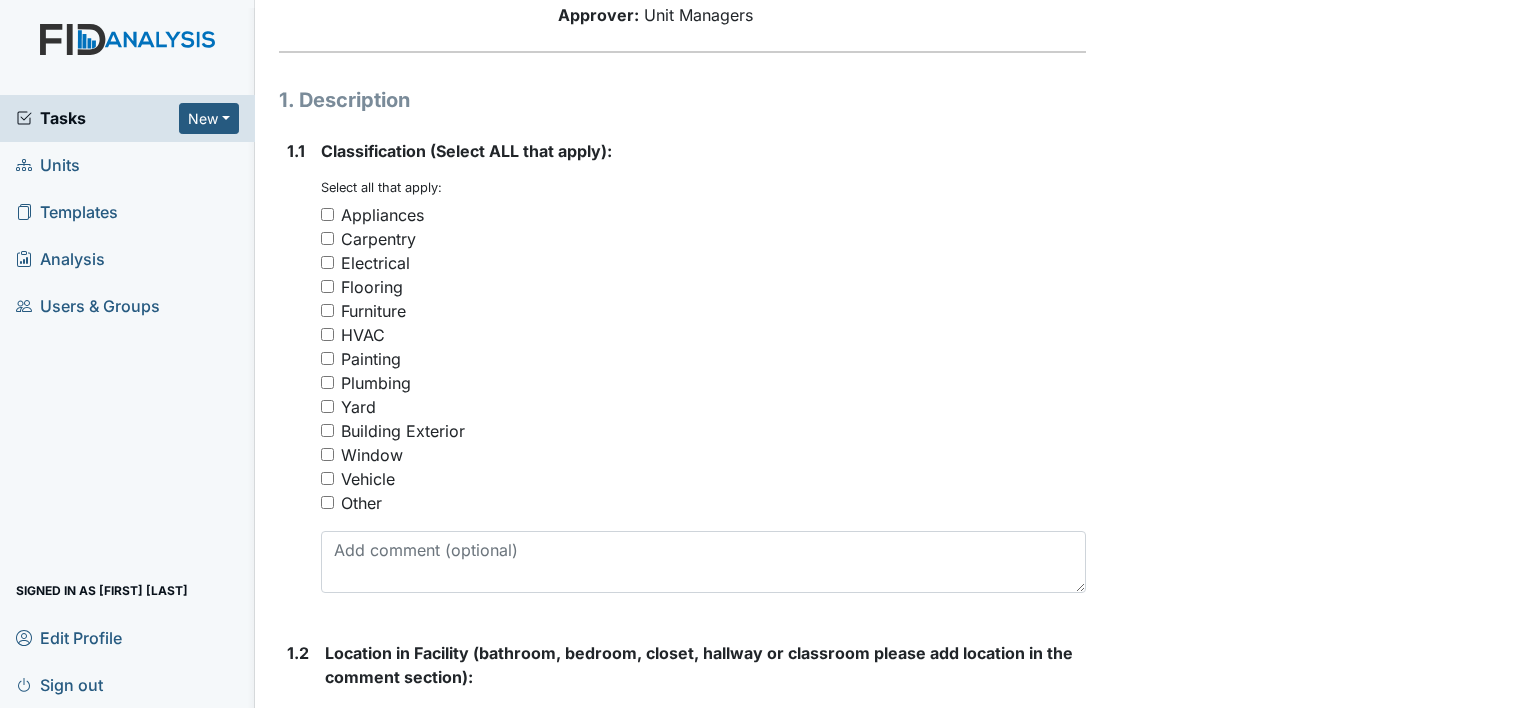 click on "Other" at bounding box center (327, 502) 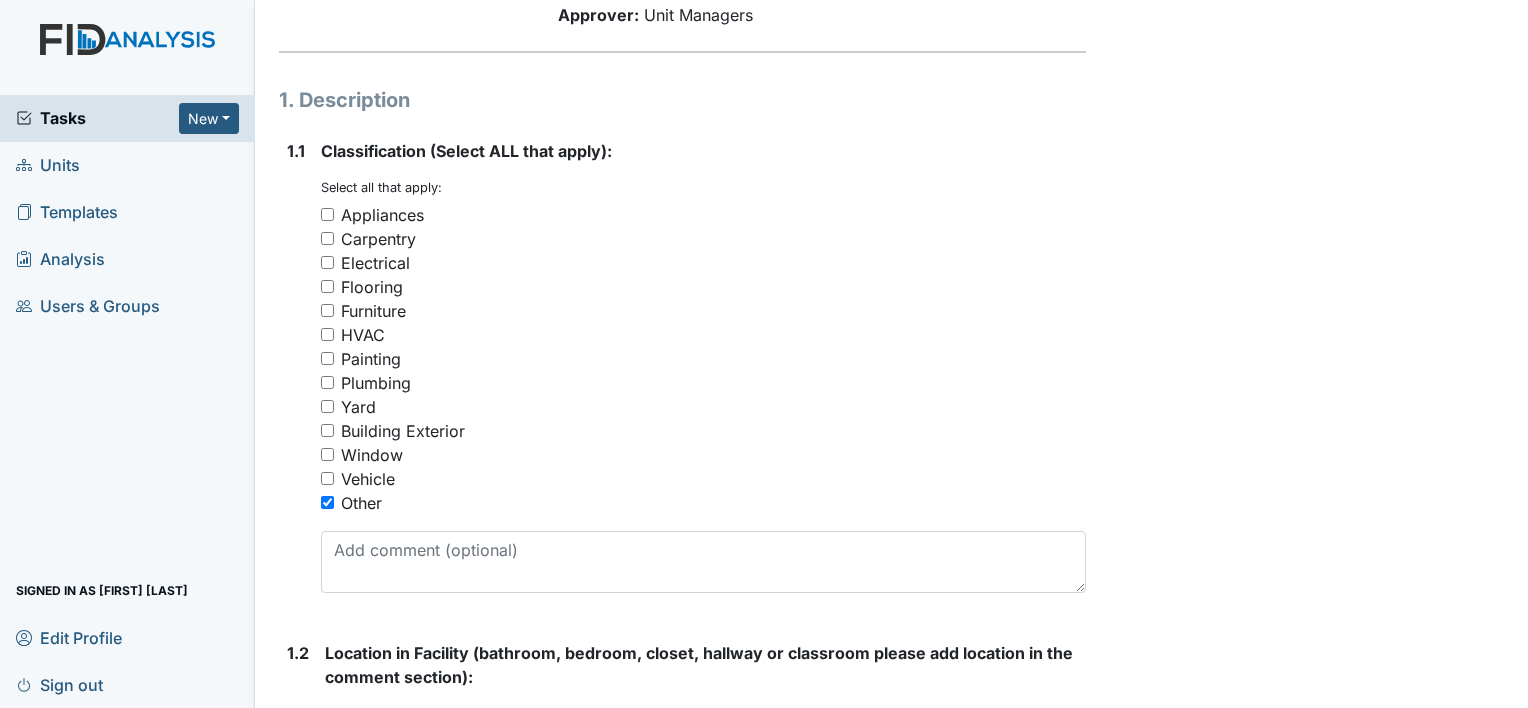 click on "Other" at bounding box center (327, 502) 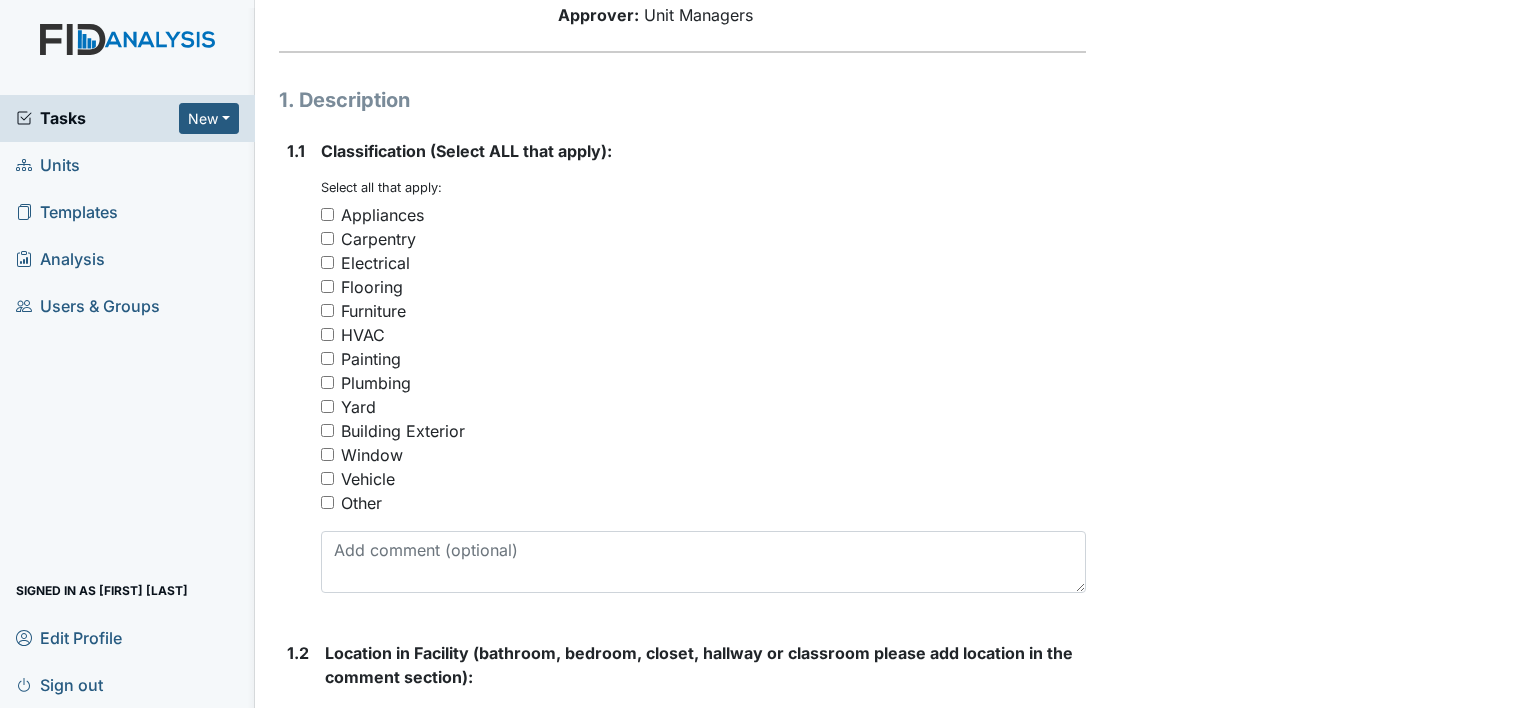 click on "1. Description
1.1
Classification (Select ALL that apply):
You must select one or more of the below options.
Select all that apply:
Appliances
Carpentry
Electrical
Flooring
Furniture
HVAC
Painting
Plumbing
Yard
Building Exterior
Window
Vehicle
Other
1.2
Location in Facility (bathroom, bedroom, closet, hallway or classroom please add location in the comment section):
You must select one of the below options.
Kitchen
Dinning
Bathroom
Bedroom
Living Area
Classroom/Activity
Staff Area
Staff Bathroom
Closet
Wash Room
Hallway
Exterior
Vehicle
Medication area
1.3
Additional Description of issue:
(optional)" at bounding box center [682, 1006] 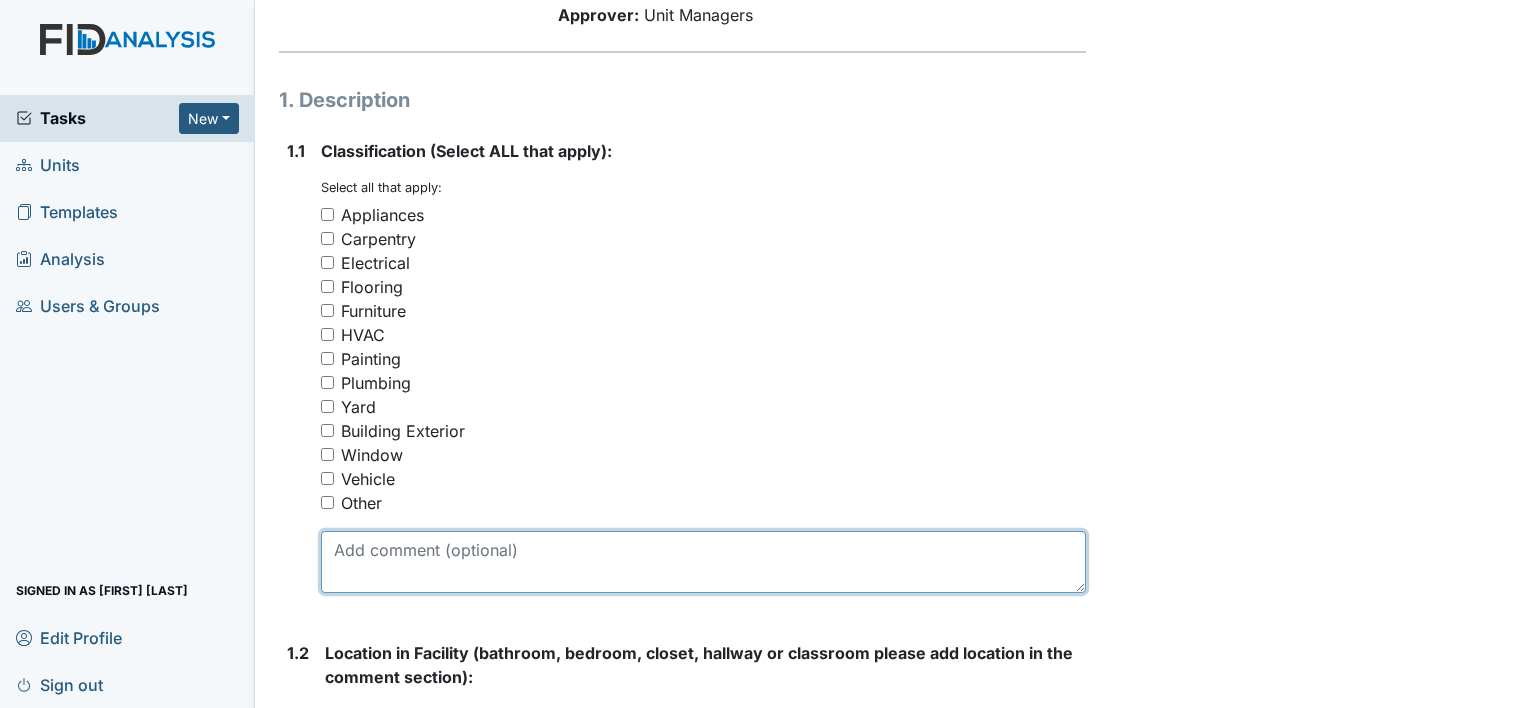 click at bounding box center [703, 562] 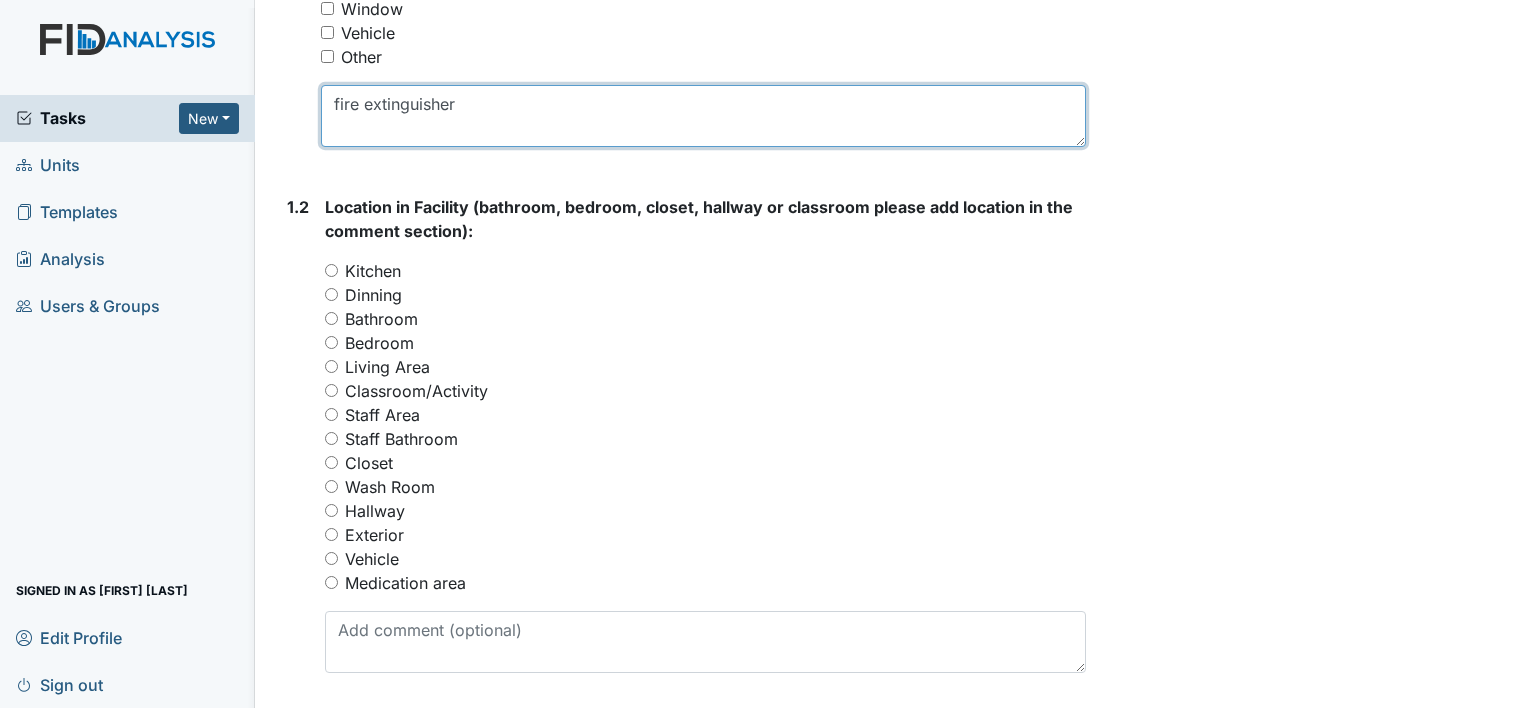 scroll, scrollTop: 705, scrollLeft: 0, axis: vertical 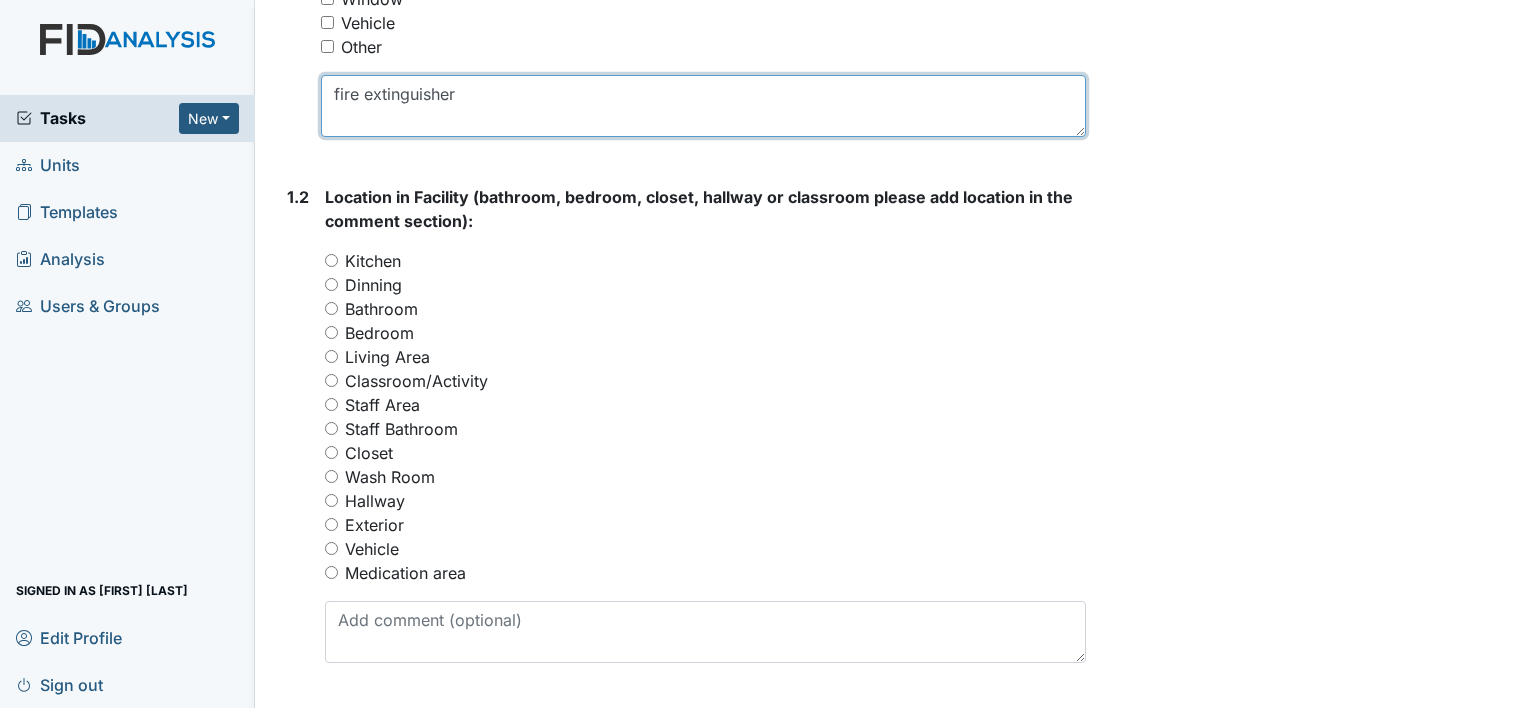 type on "fire extinguisher" 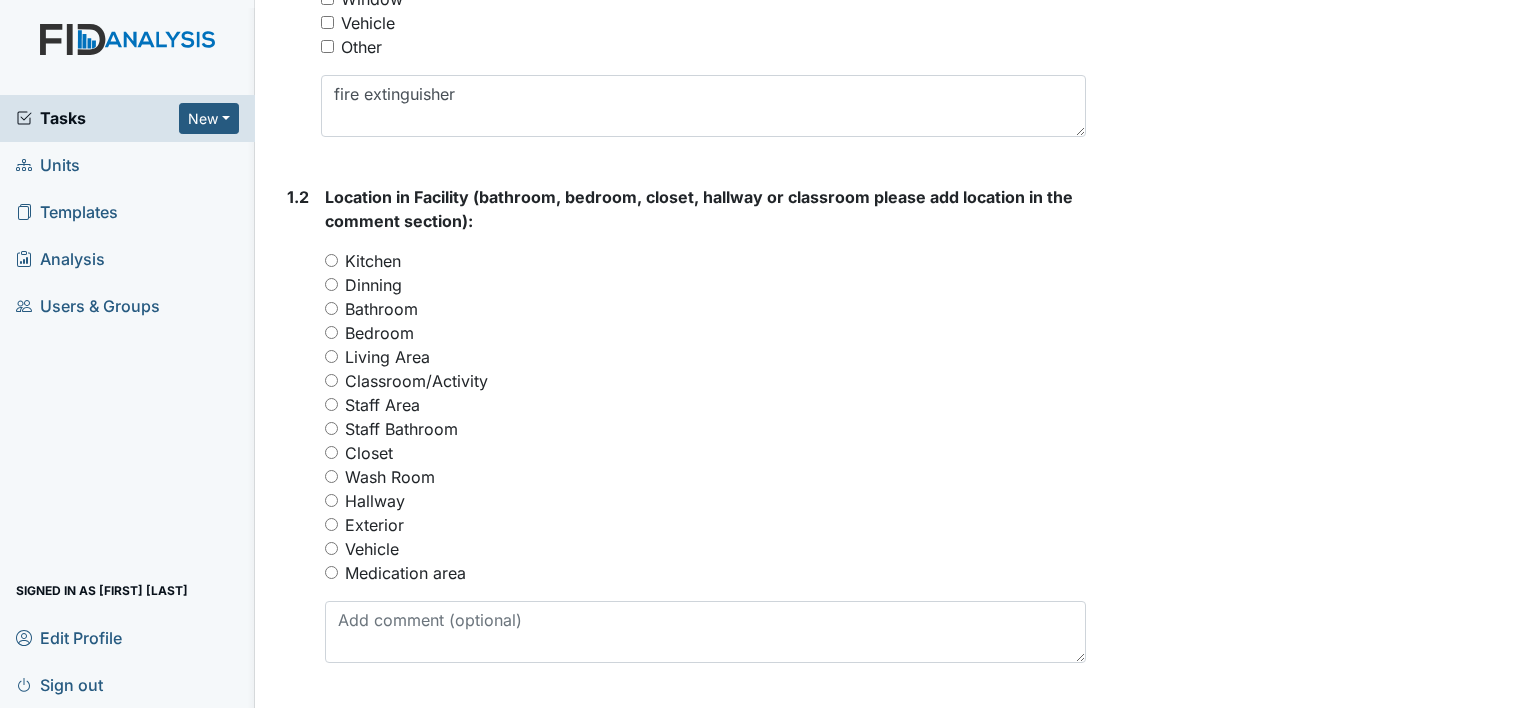 click on "Hallway" at bounding box center (331, 500) 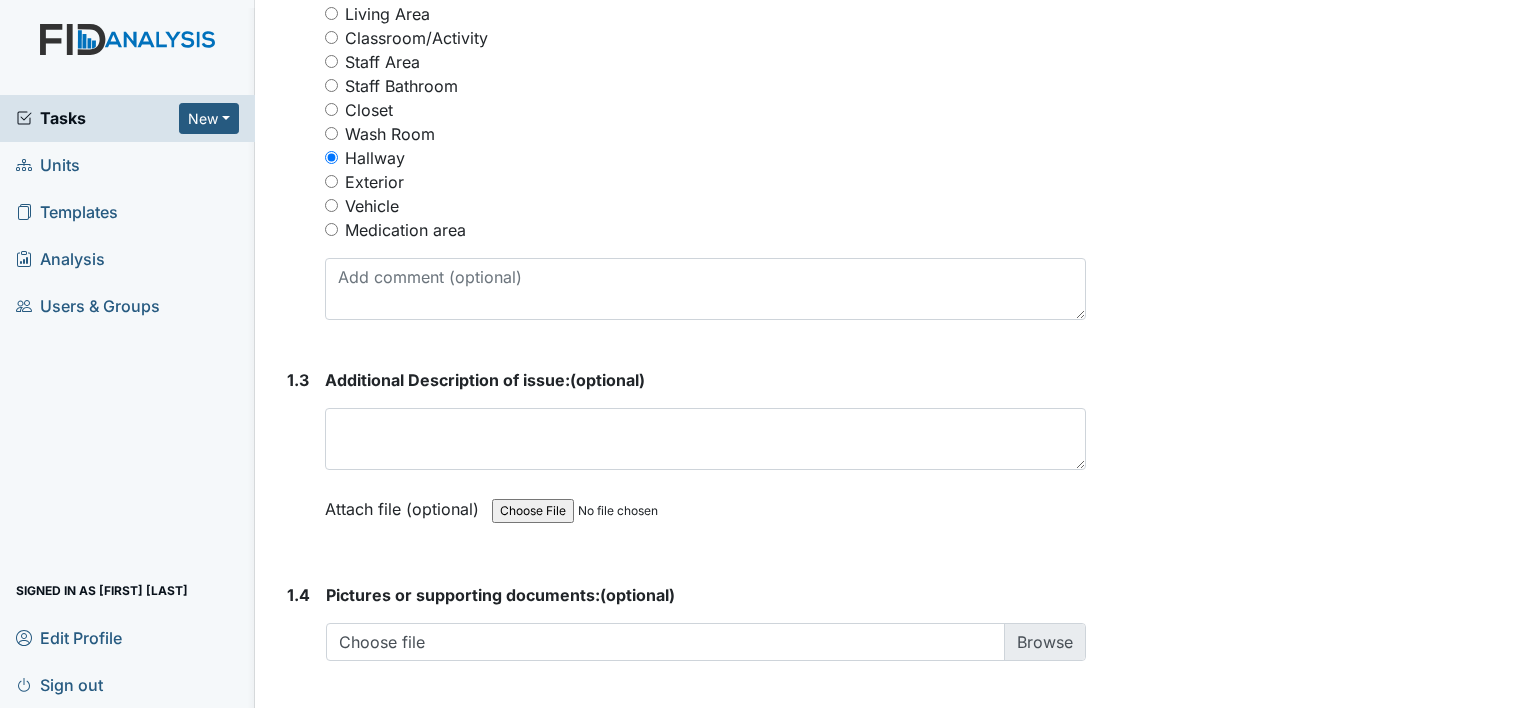 scroll, scrollTop: 1053, scrollLeft: 0, axis: vertical 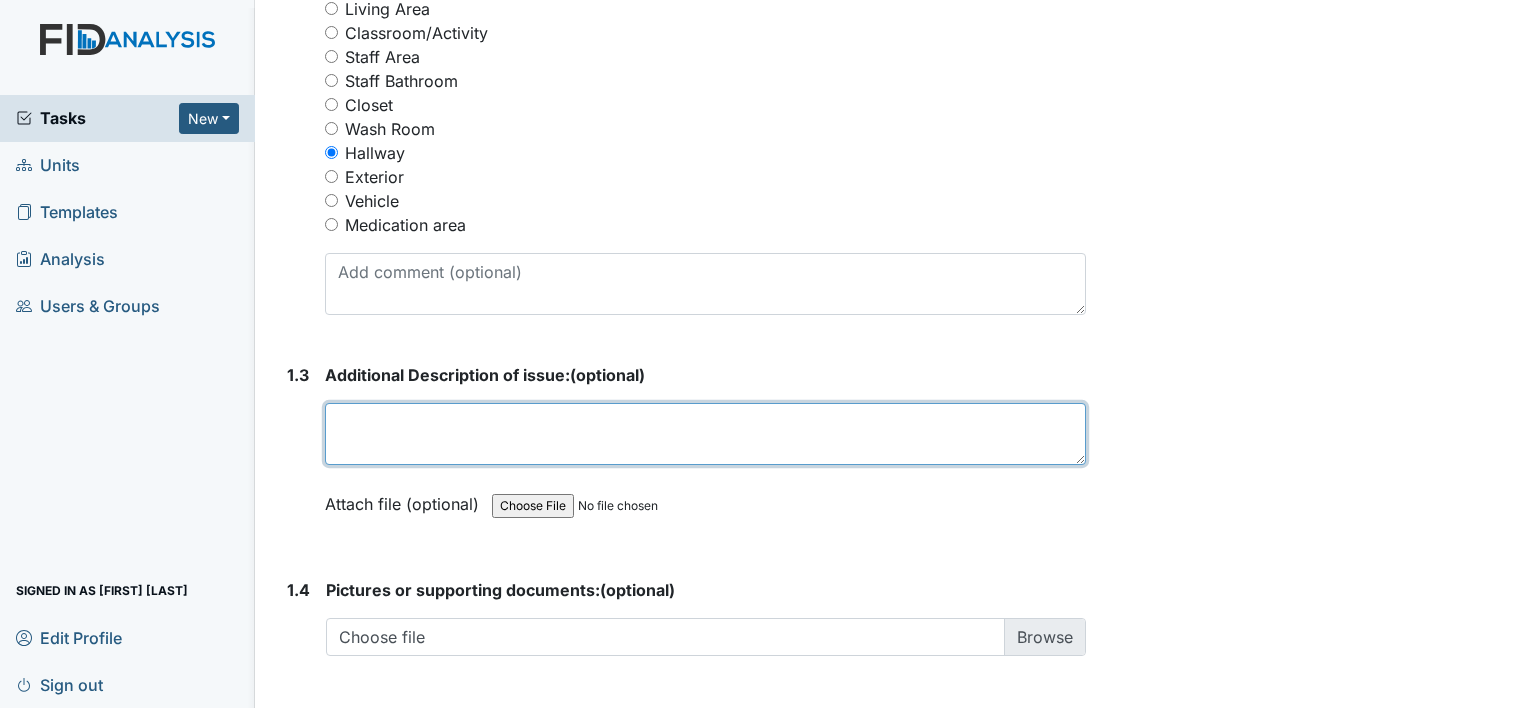 click at bounding box center [705, 434] 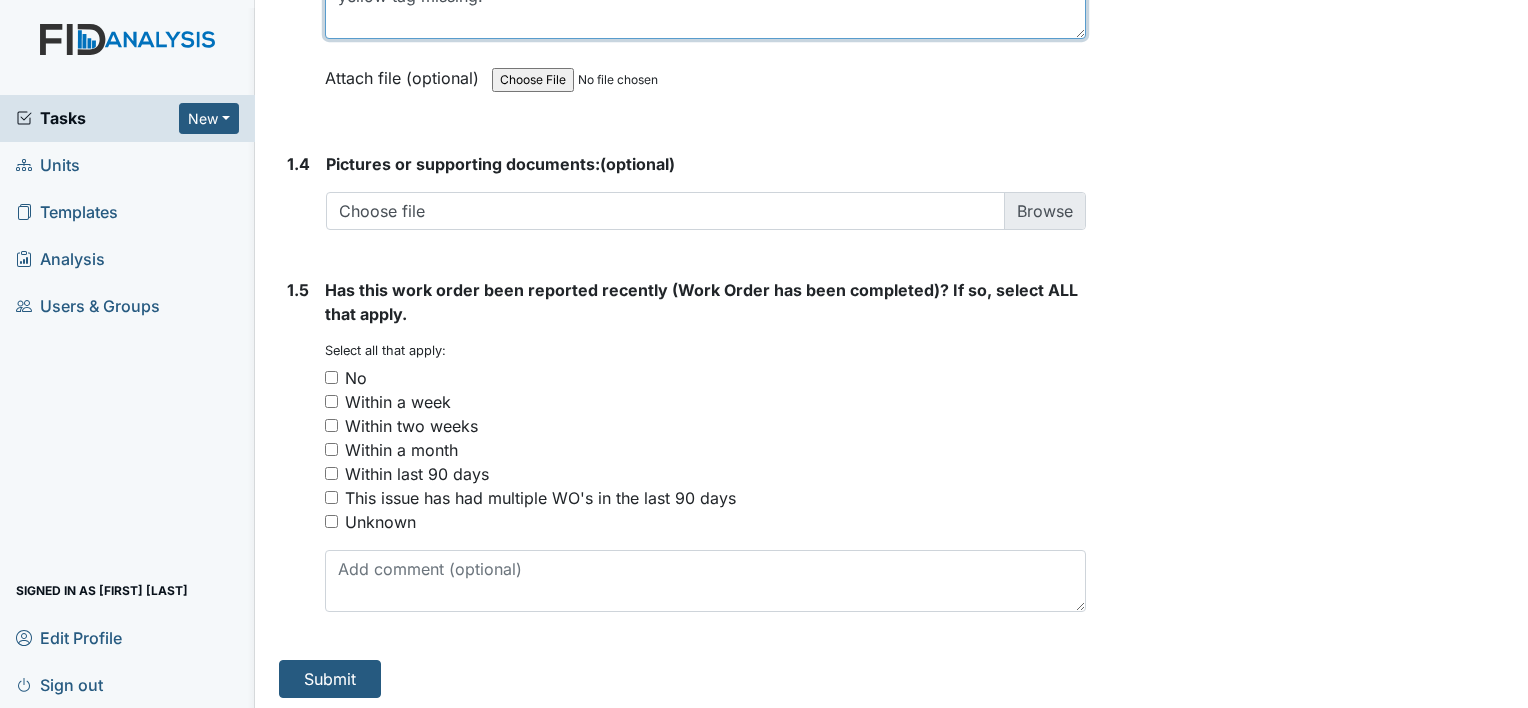 scroll, scrollTop: 1482, scrollLeft: 0, axis: vertical 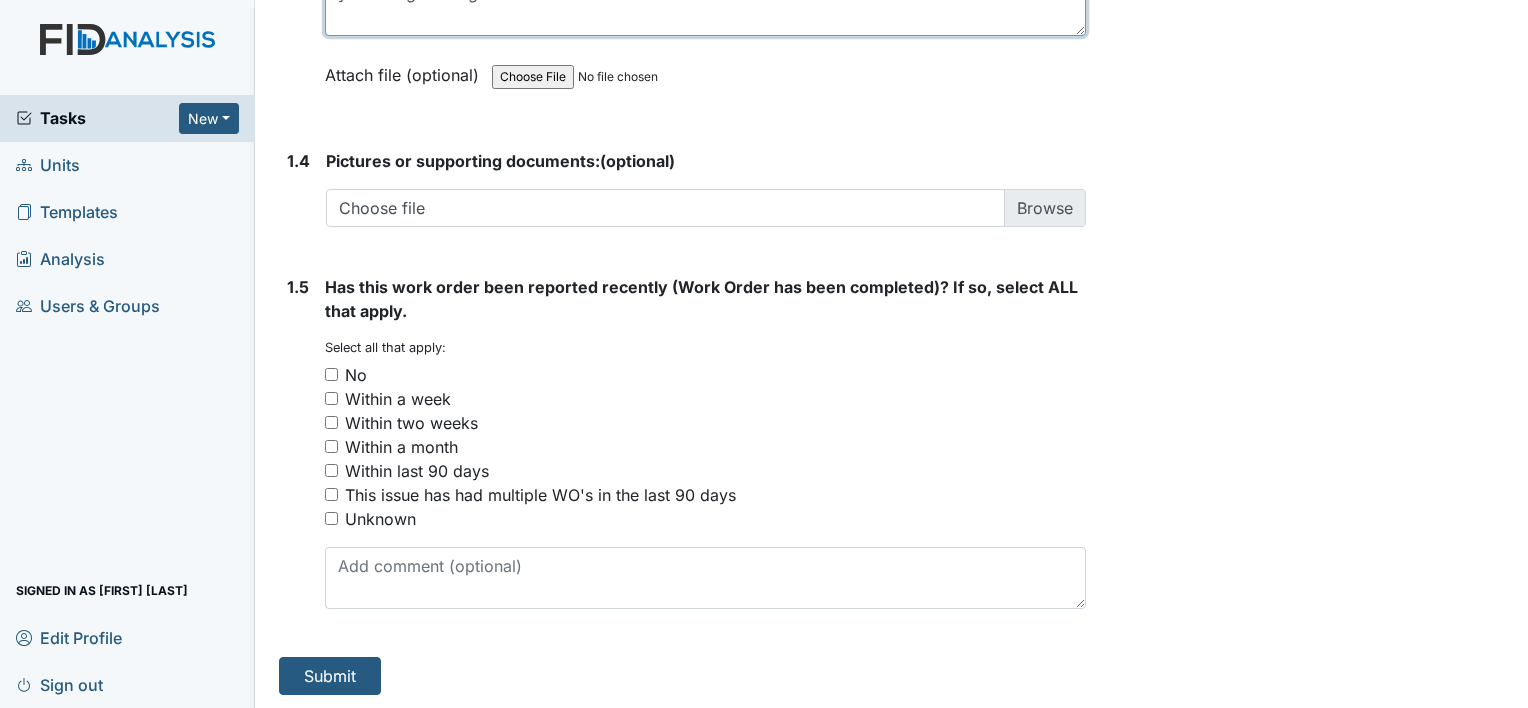 type on "yellow tag missing." 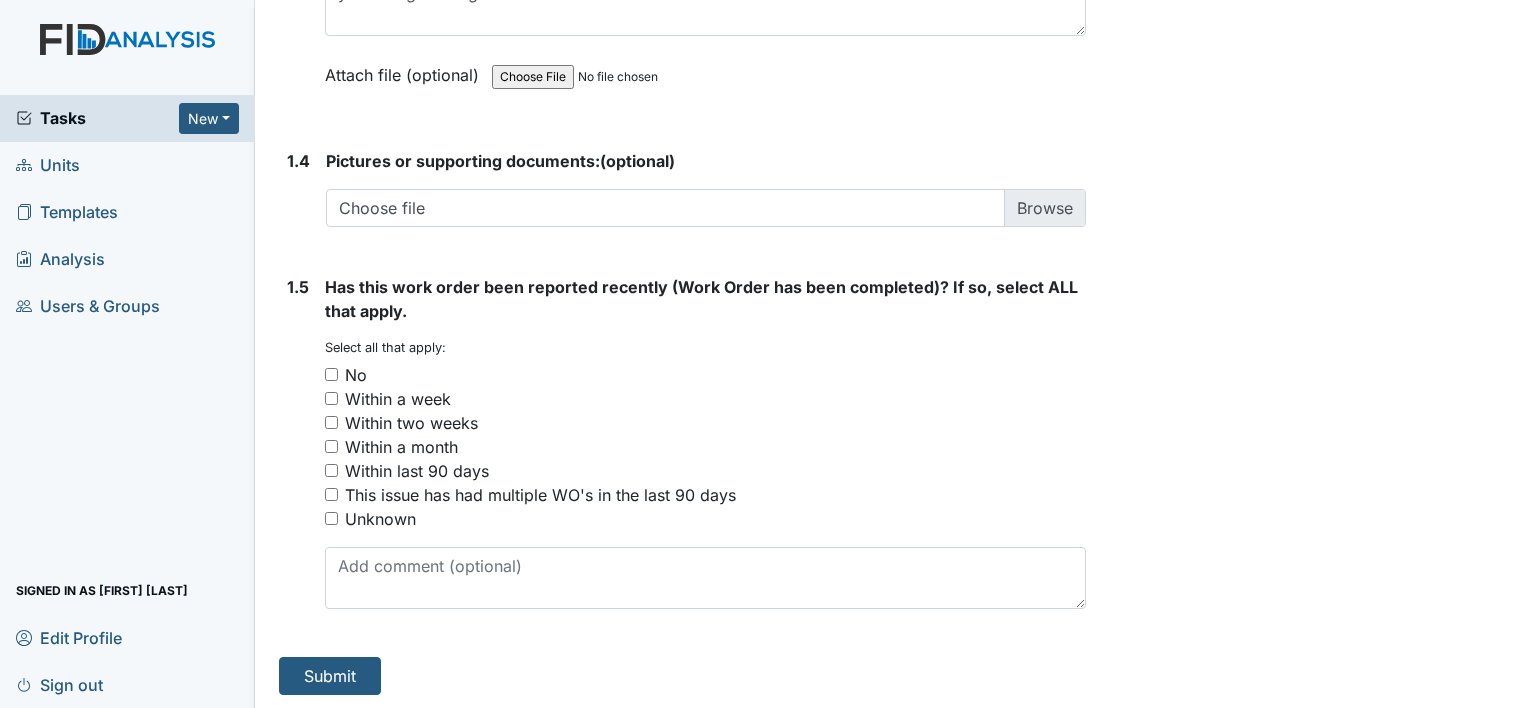 click on "No" at bounding box center [331, 374] 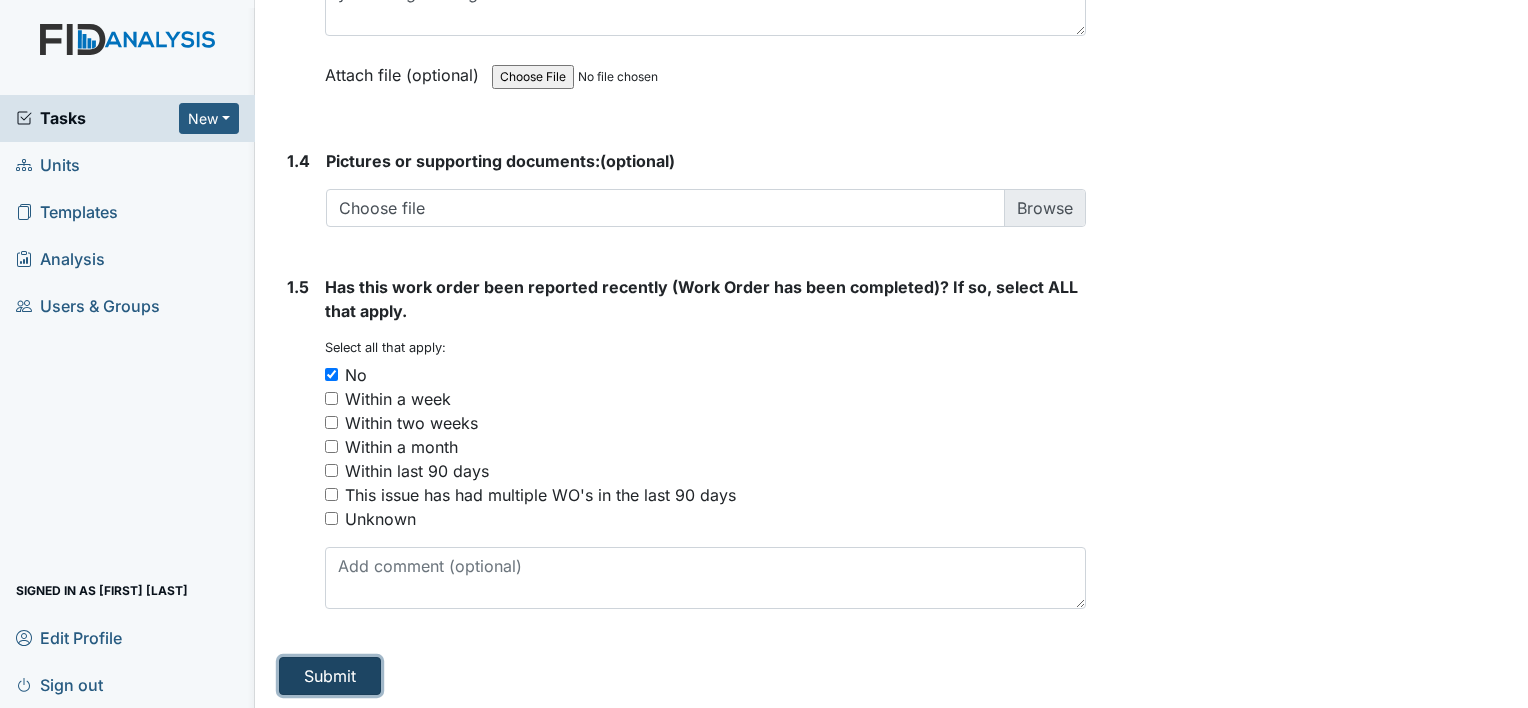 click on "Submit" at bounding box center (330, 676) 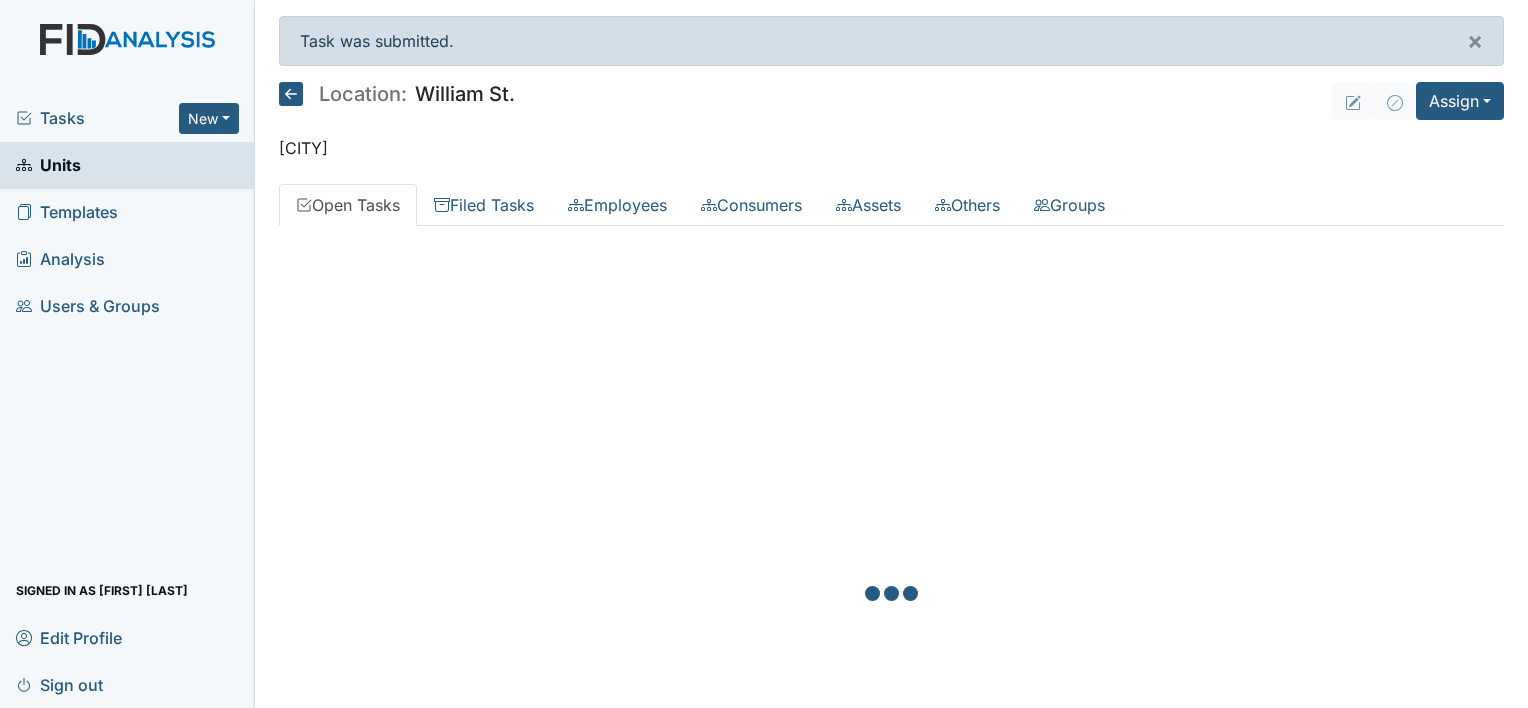 scroll, scrollTop: 0, scrollLeft: 0, axis: both 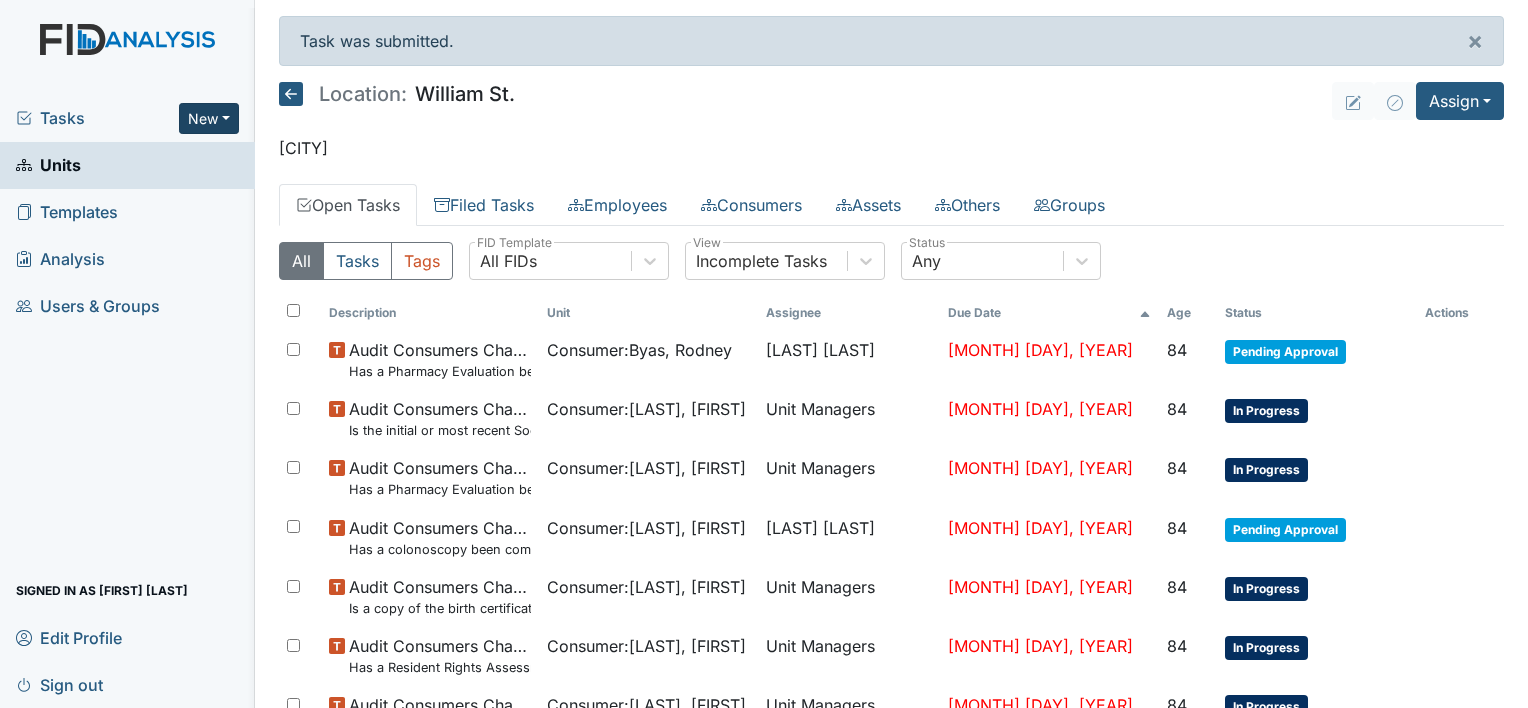 click on "New" at bounding box center (209, 118) 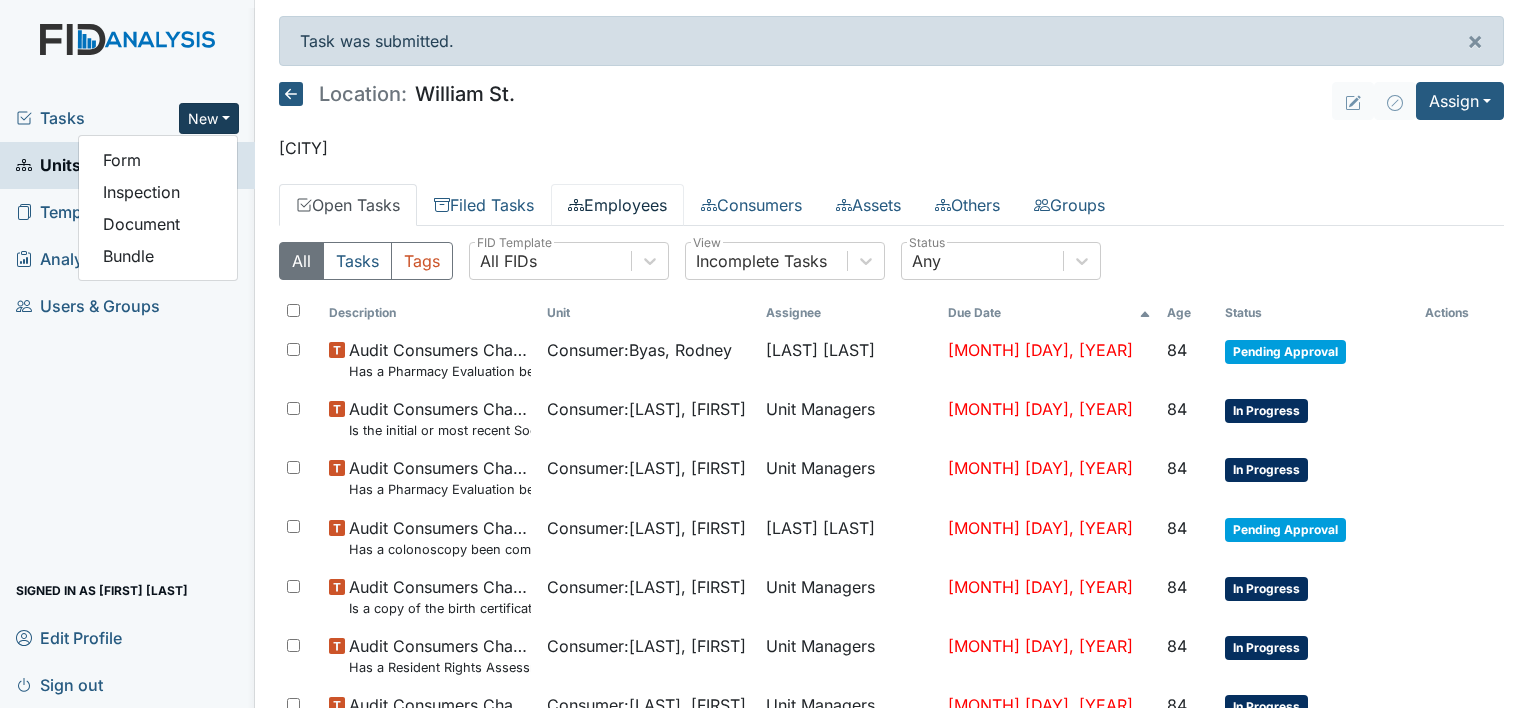 click on "Employees" at bounding box center [617, 205] 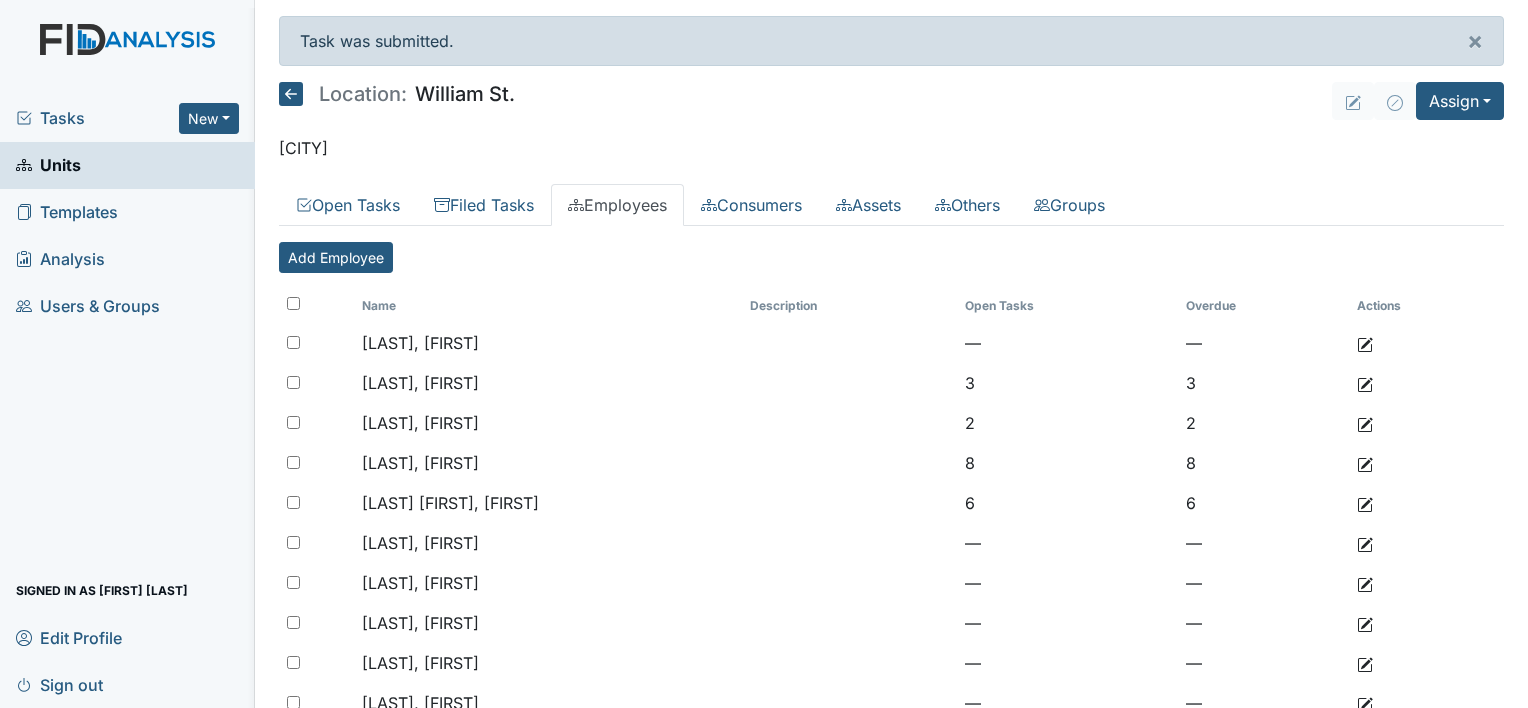 click 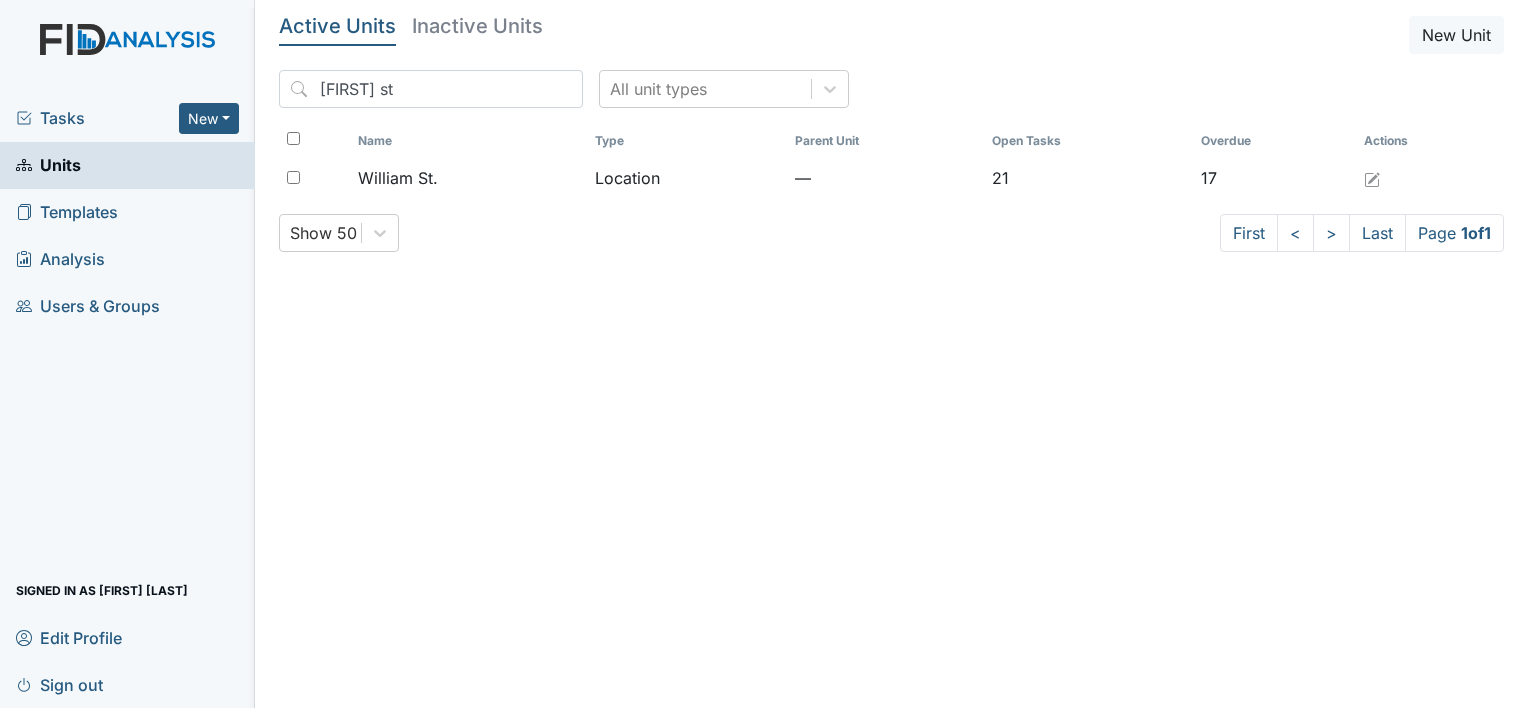scroll, scrollTop: 0, scrollLeft: 0, axis: both 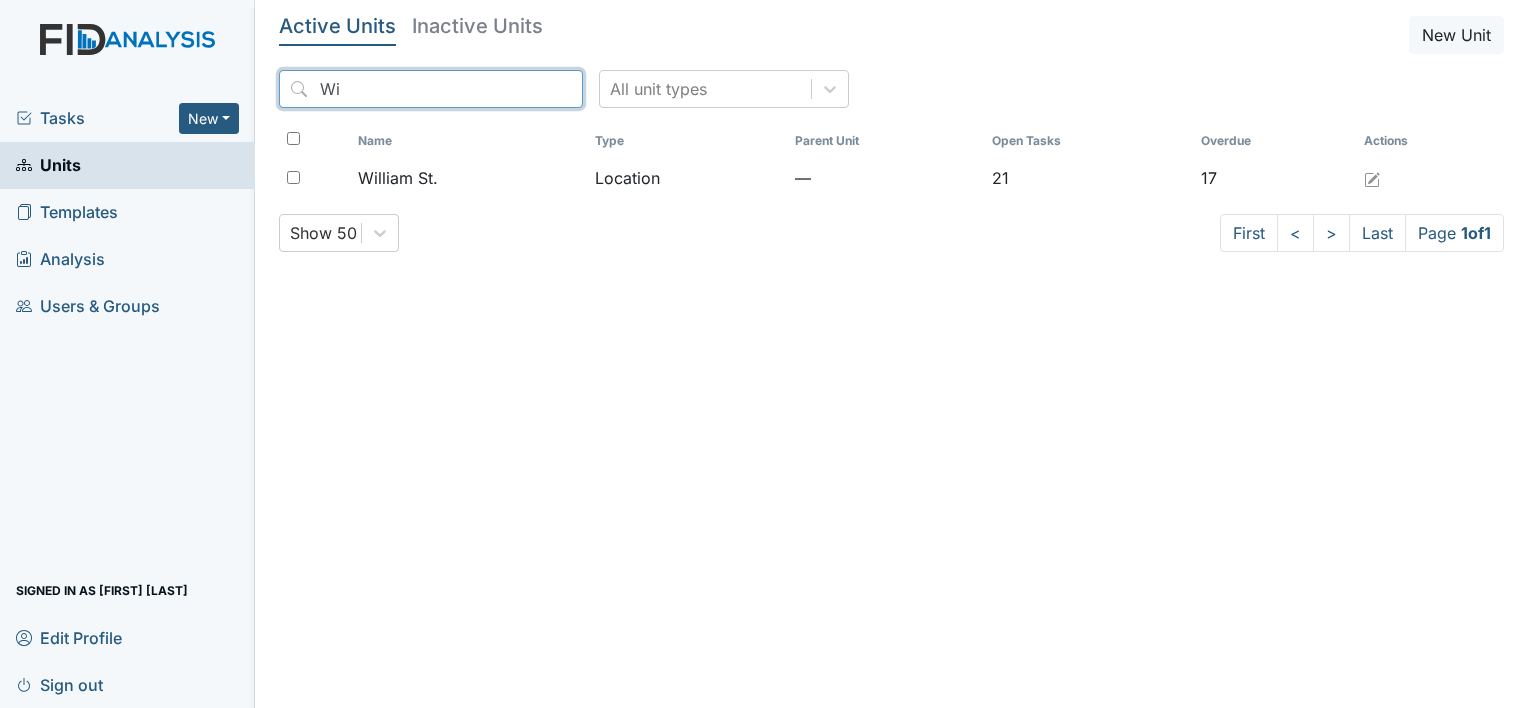 type on "W" 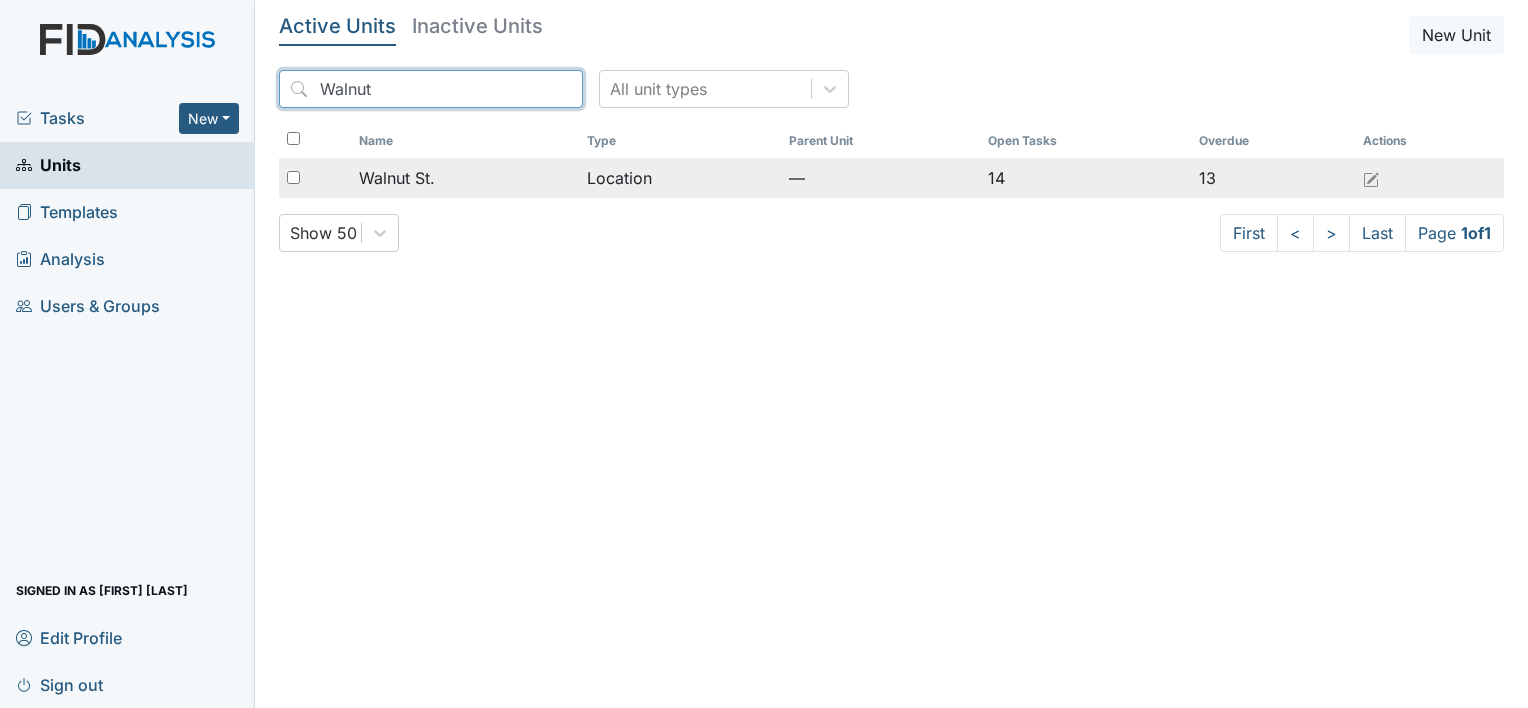 type on "Walnut" 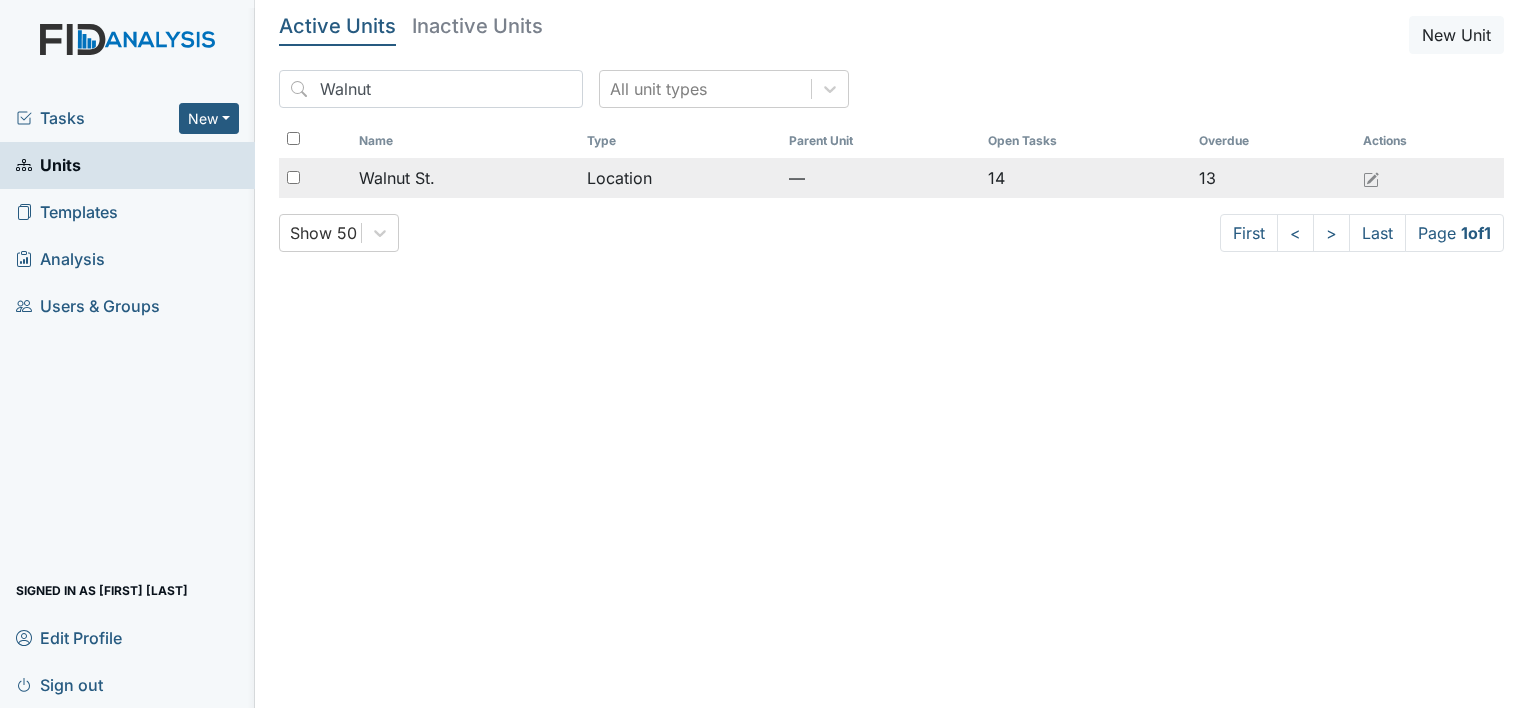 click on "Walnut St." at bounding box center (465, 178) 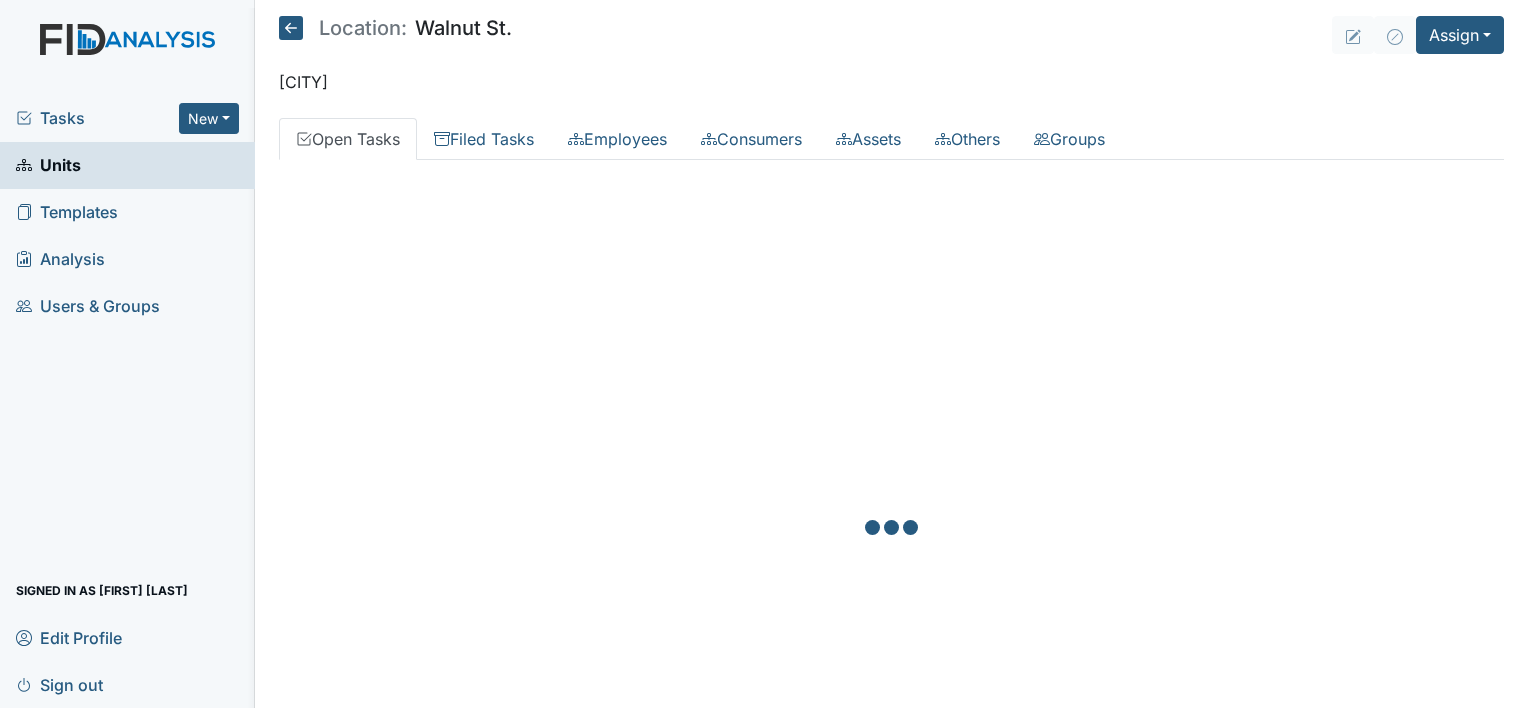 scroll, scrollTop: 0, scrollLeft: 0, axis: both 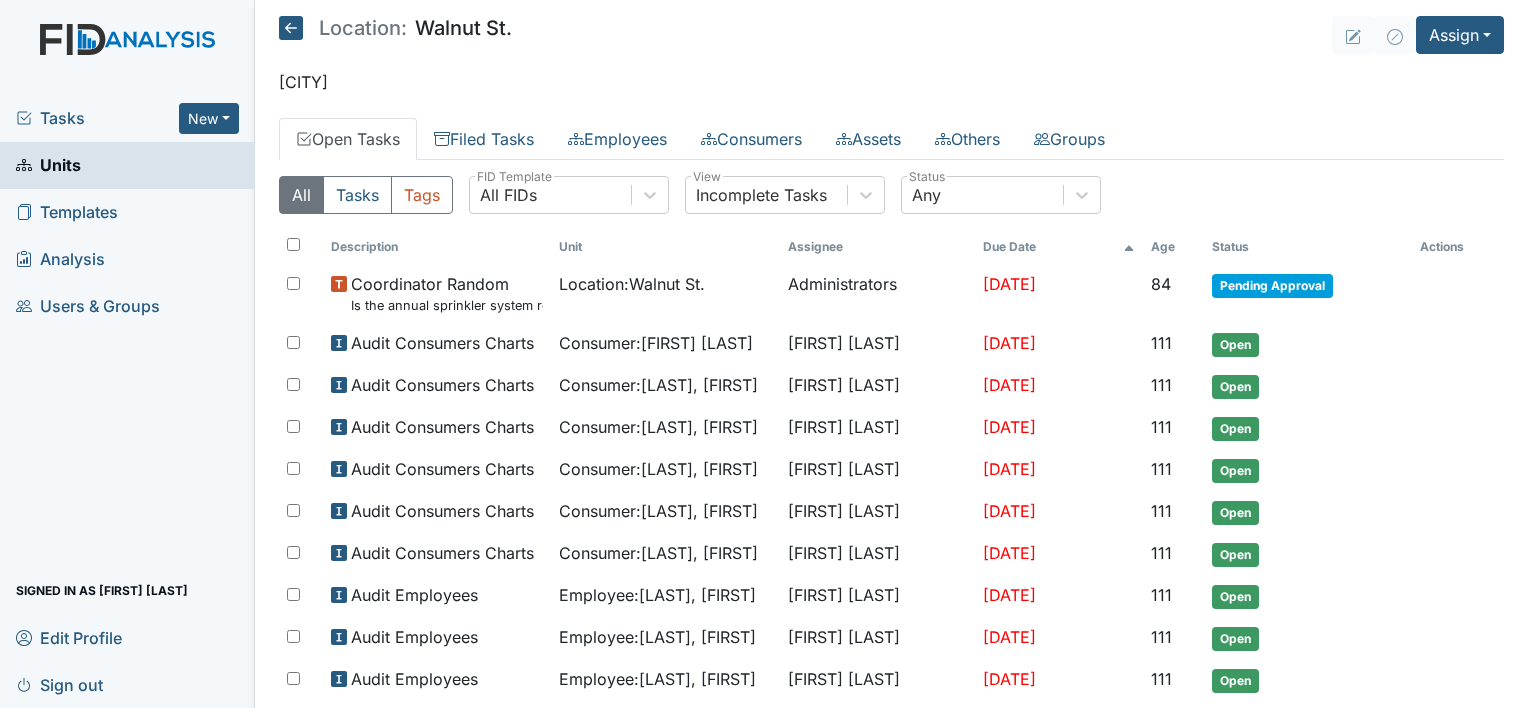 click on "All   Tasks   Tags   All FIDs FID Template Incomplete Tasks View Any Status Description Unit Assignee Due Date Age Status Actions Coordinator Random  Is the annual sprinkler system report current if applicable? Location :  [STREET] Administrators [DATE] 84 Pending Approval Audit Consumers Charts Consumer :  [LAST], [FIRST] [FIRST] [LAST] [DATE] 111 Open Audit Consumers Charts Consumer :  [LAST], [FIRST] [FIRST] [LAST] [DATE] 111 Open Audit Consumers Charts Consumer :  [LAST], [FIRST] [FIRST] [LAST] [DATE] 111 Open Audit Consumers Charts Consumer :  [LAST], [FIRST] [FIRST] [LAST] [DATE] 111 Open Audit Consumers Charts Consumer :  [LAST], [FIRST] [FIRST] [LAST] [DATE] 111 Open Audit Consumers Charts Consumer :  [LAST], [FIRST] [FIRST] [LAST] [DATE] 111 Open Audit Employees Employee :  [LAST], [FIRST] [FIRST] [LAST] [DATE] 111 Open Audit Employees Employee :  [LAST], [FIRST] [FIRST] [LAST] [DATE] 111 Open Audit Employees Employee :  [LAST], [FIRST] [FIRST] [LAST] [DATE] 111 <" at bounding box center (891, 988) 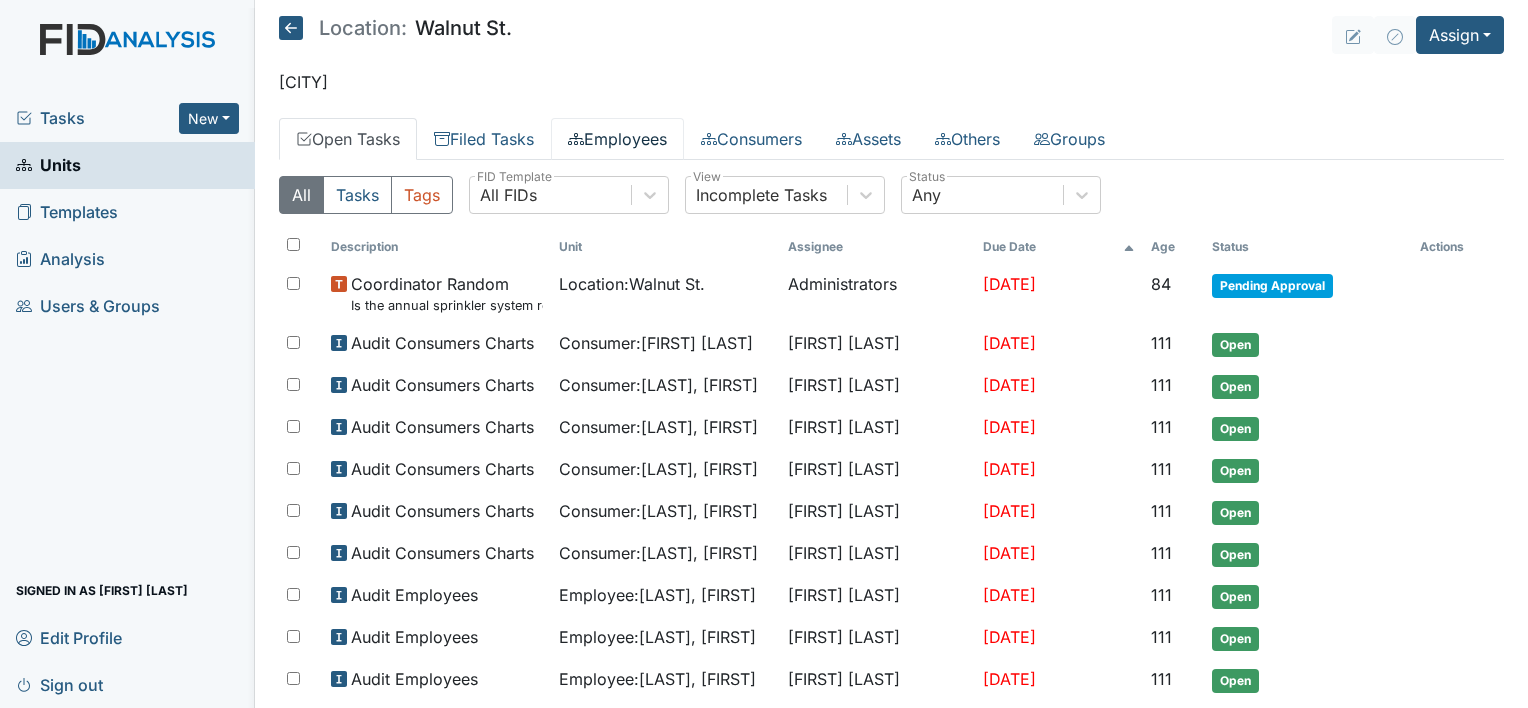 click on "Employees" at bounding box center (617, 139) 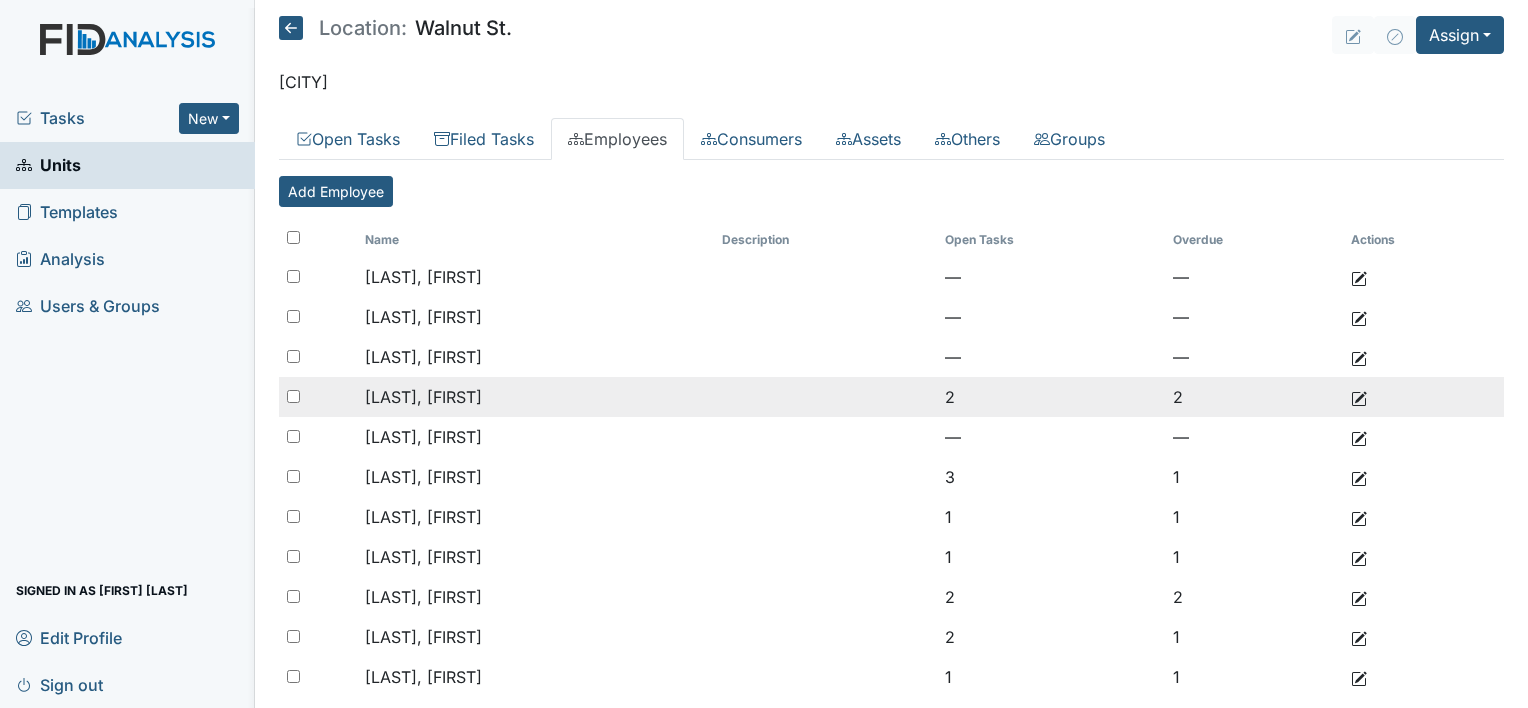 click on "[LAST], [FIRST]" at bounding box center [423, 397] 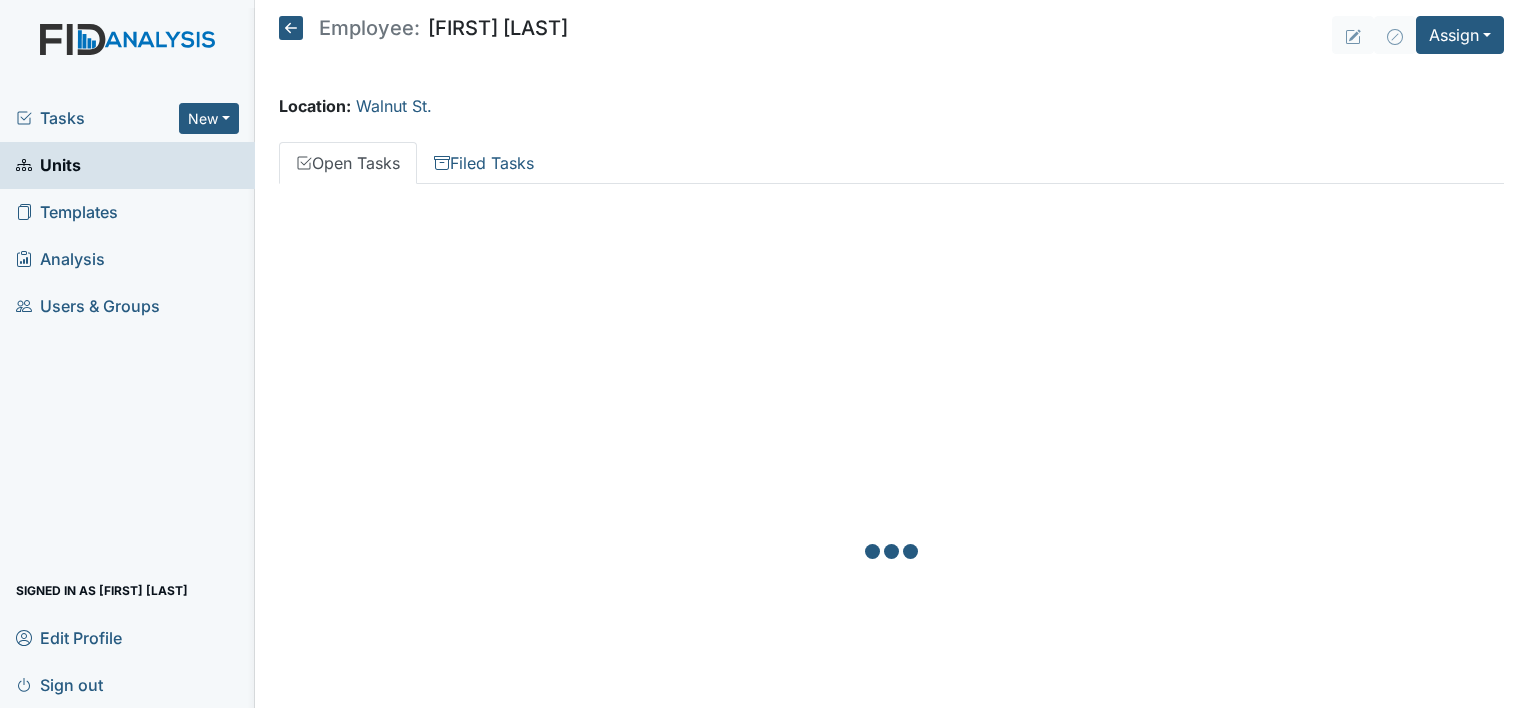 scroll, scrollTop: 0, scrollLeft: 0, axis: both 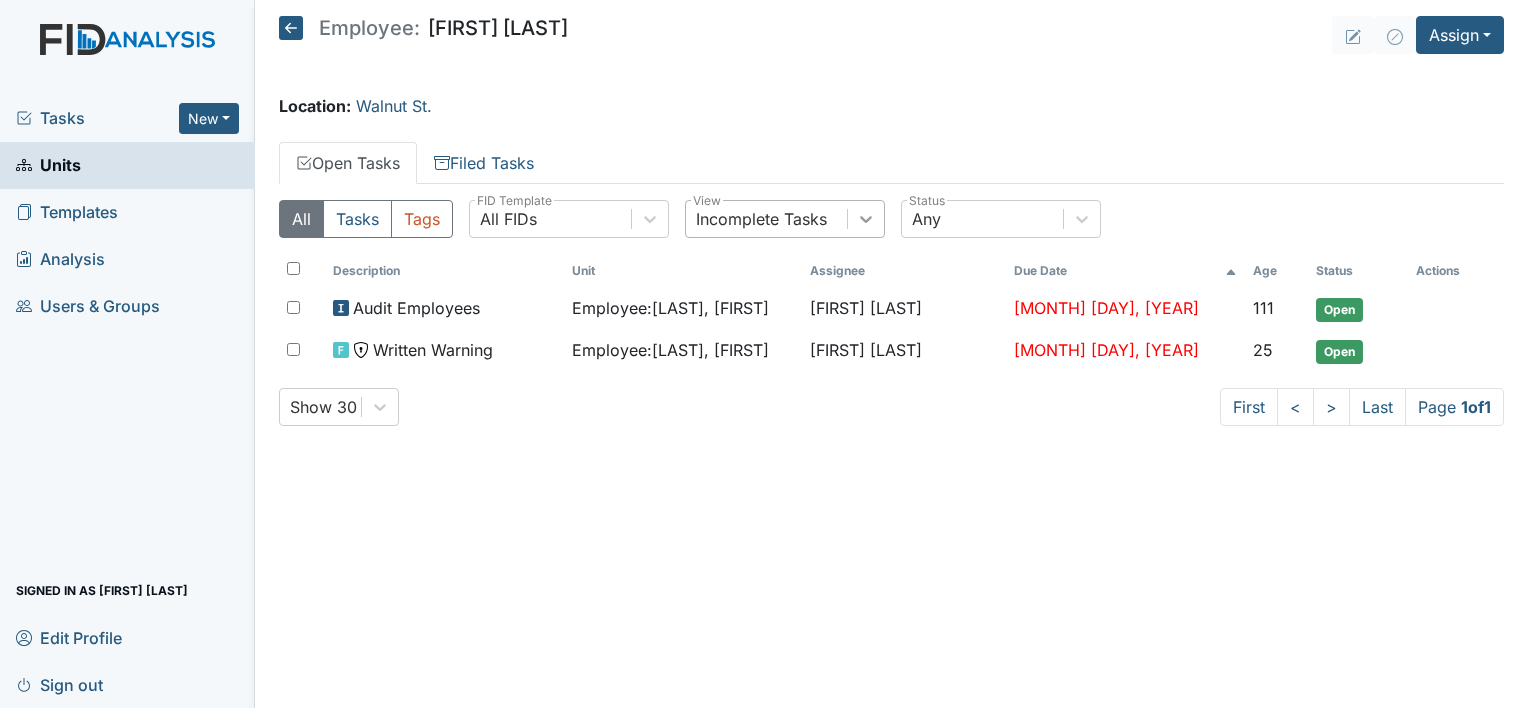click 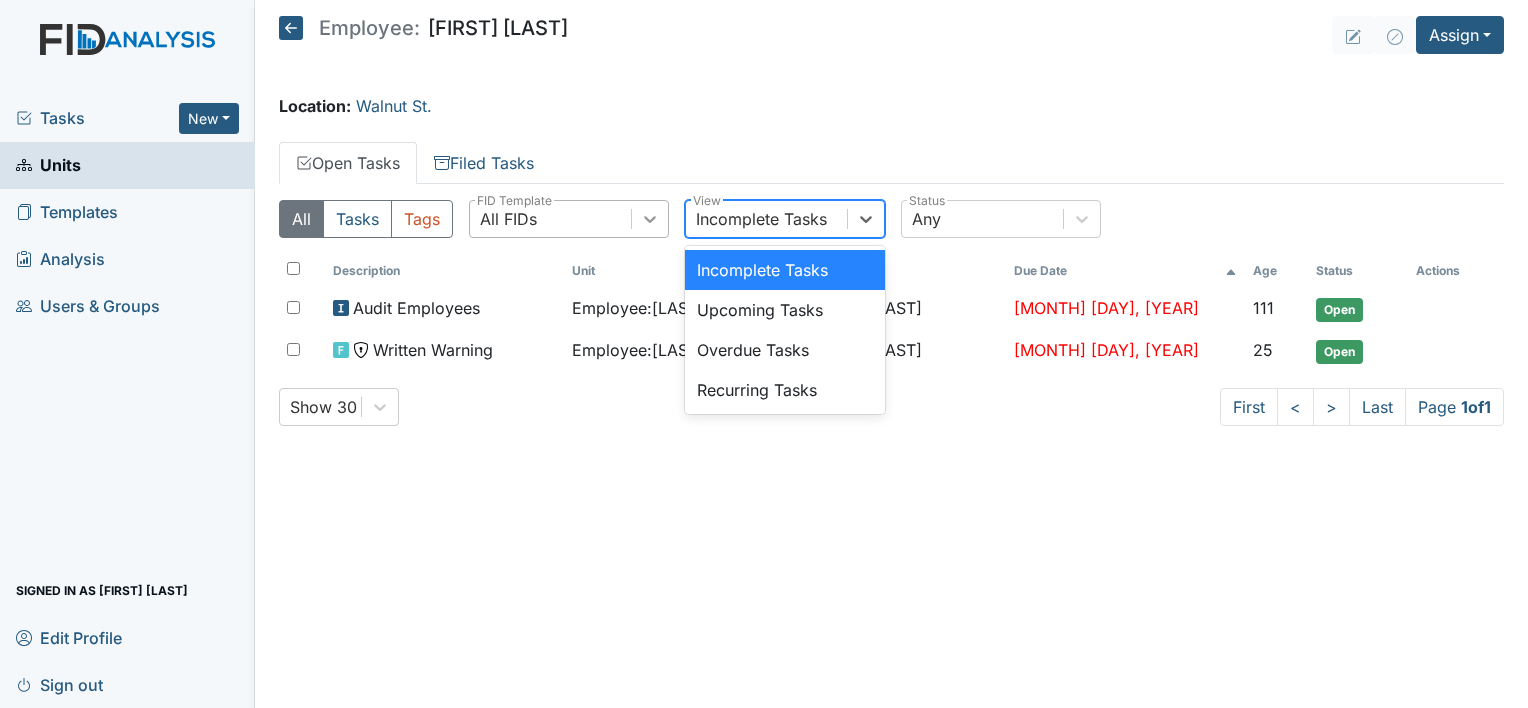click 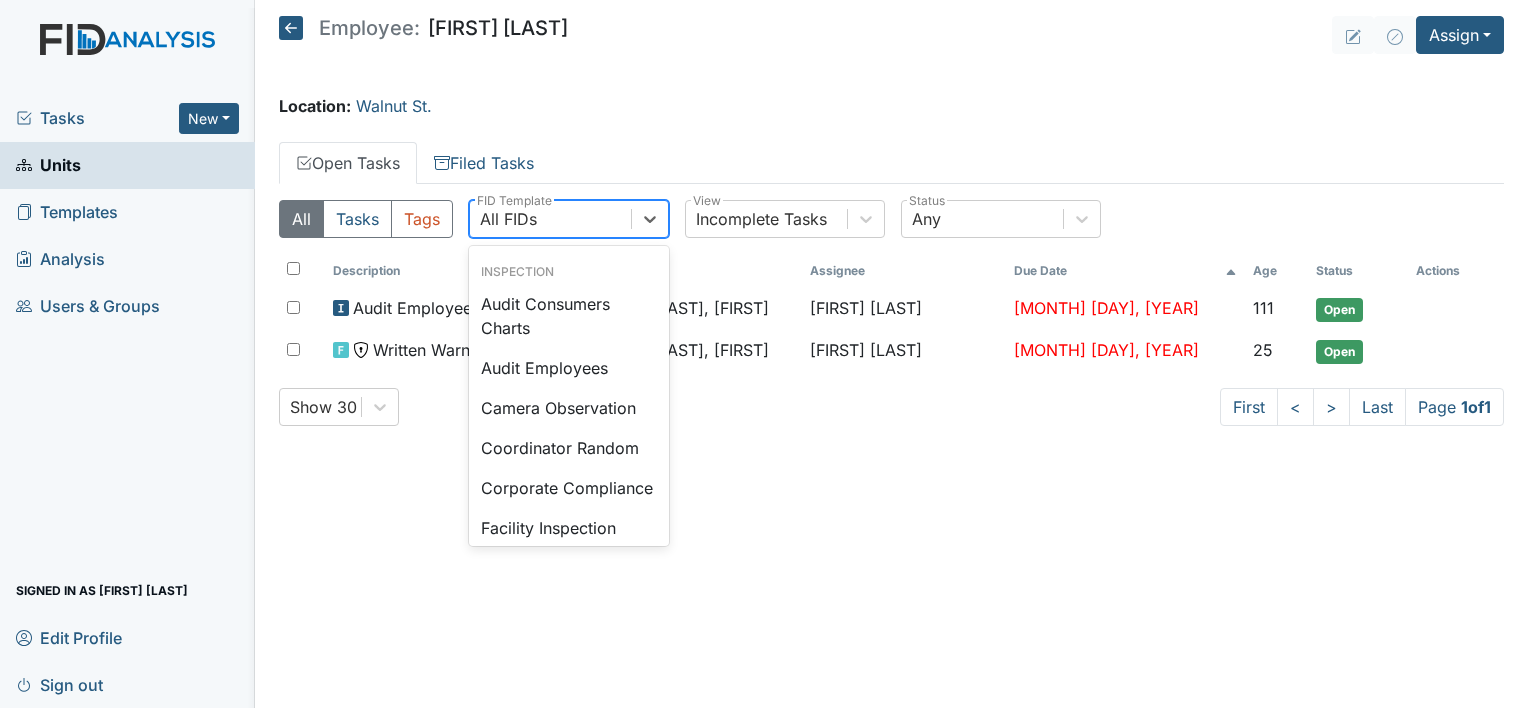 scroll, scrollTop: 1040, scrollLeft: 0, axis: vertical 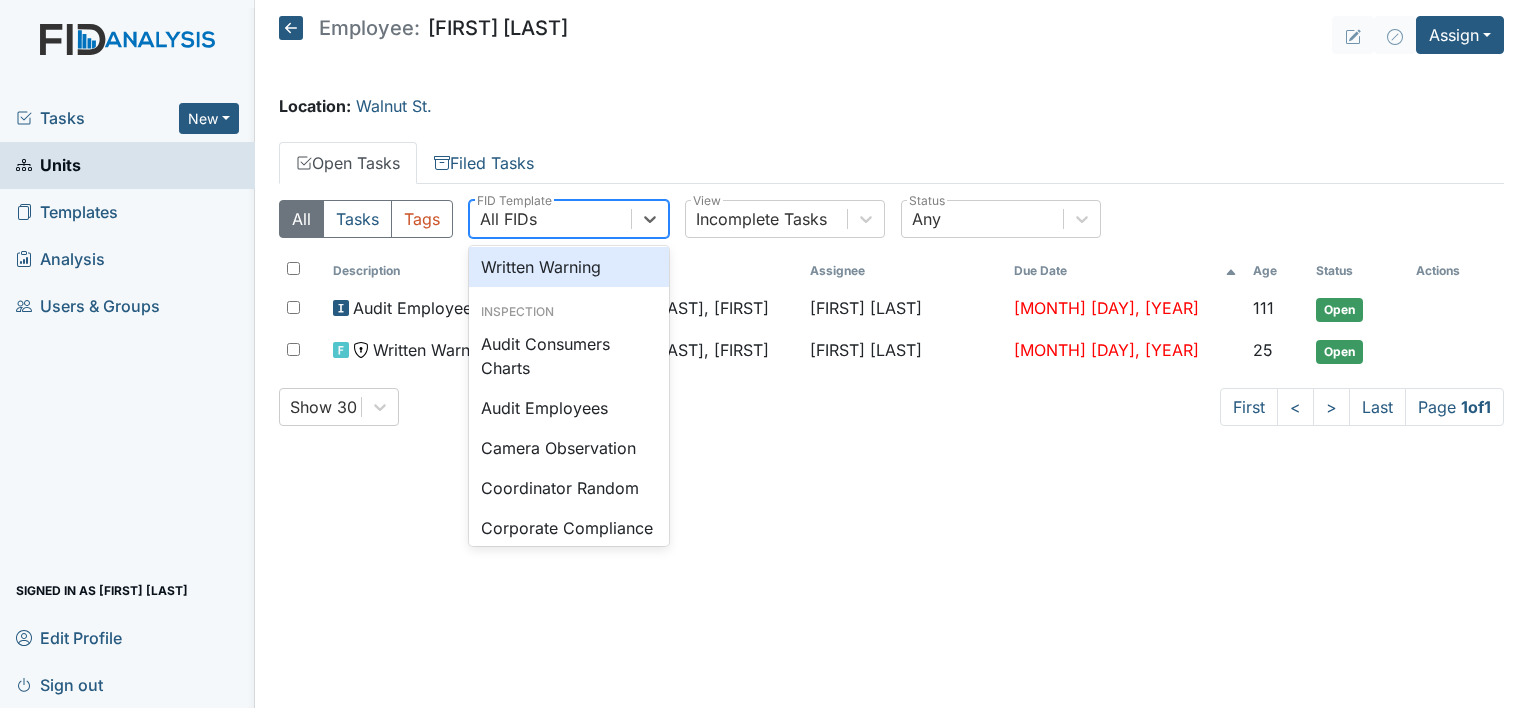 click on "Written Warning" at bounding box center [569, 267] 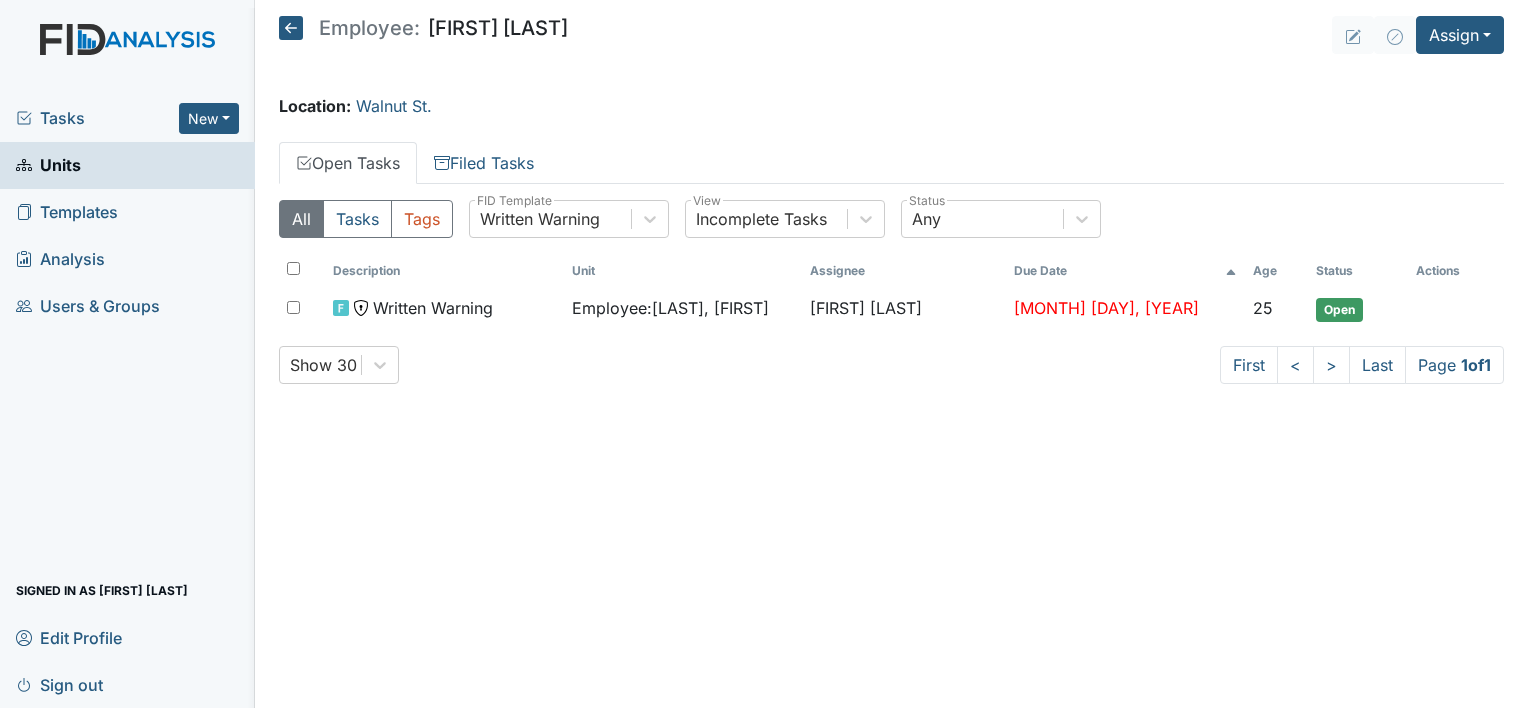 click on "Open Tasks" at bounding box center (348, 163) 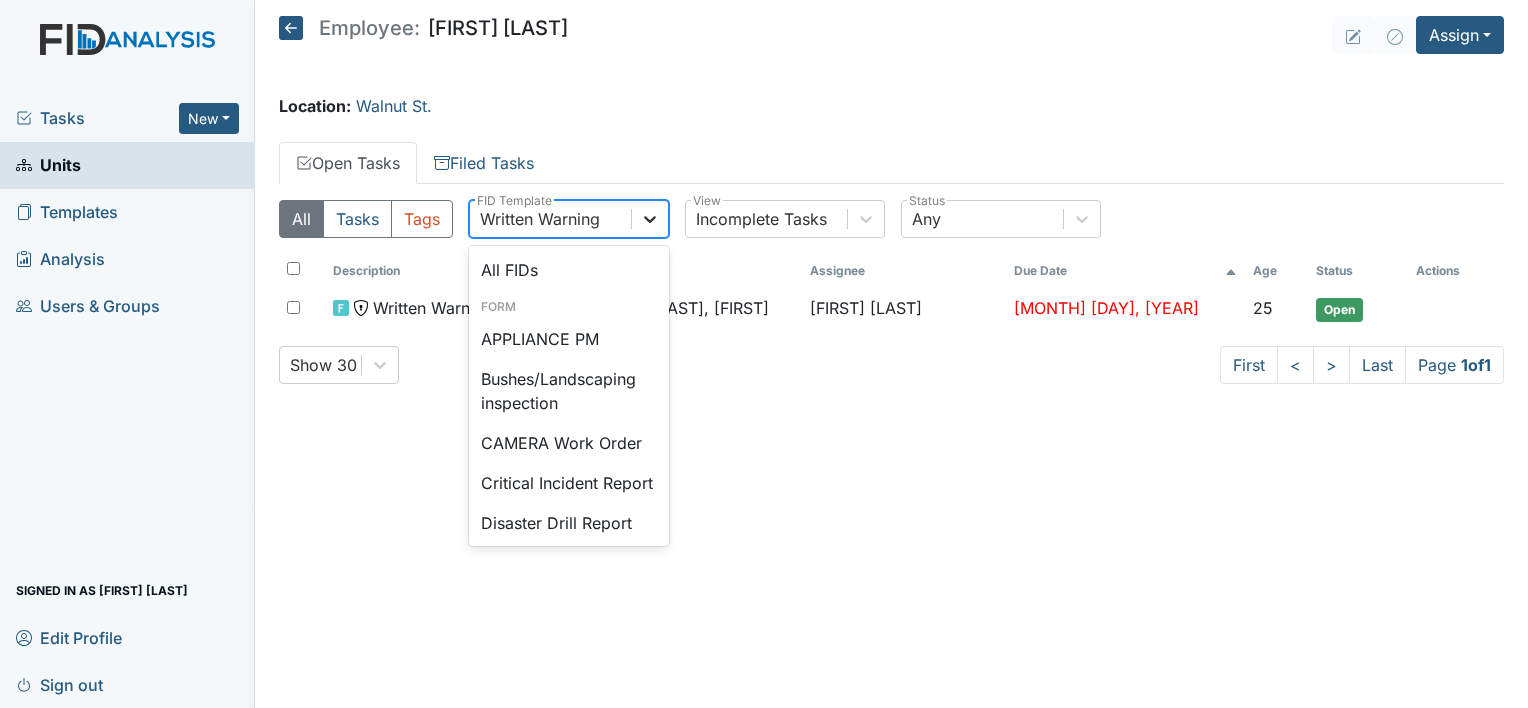click 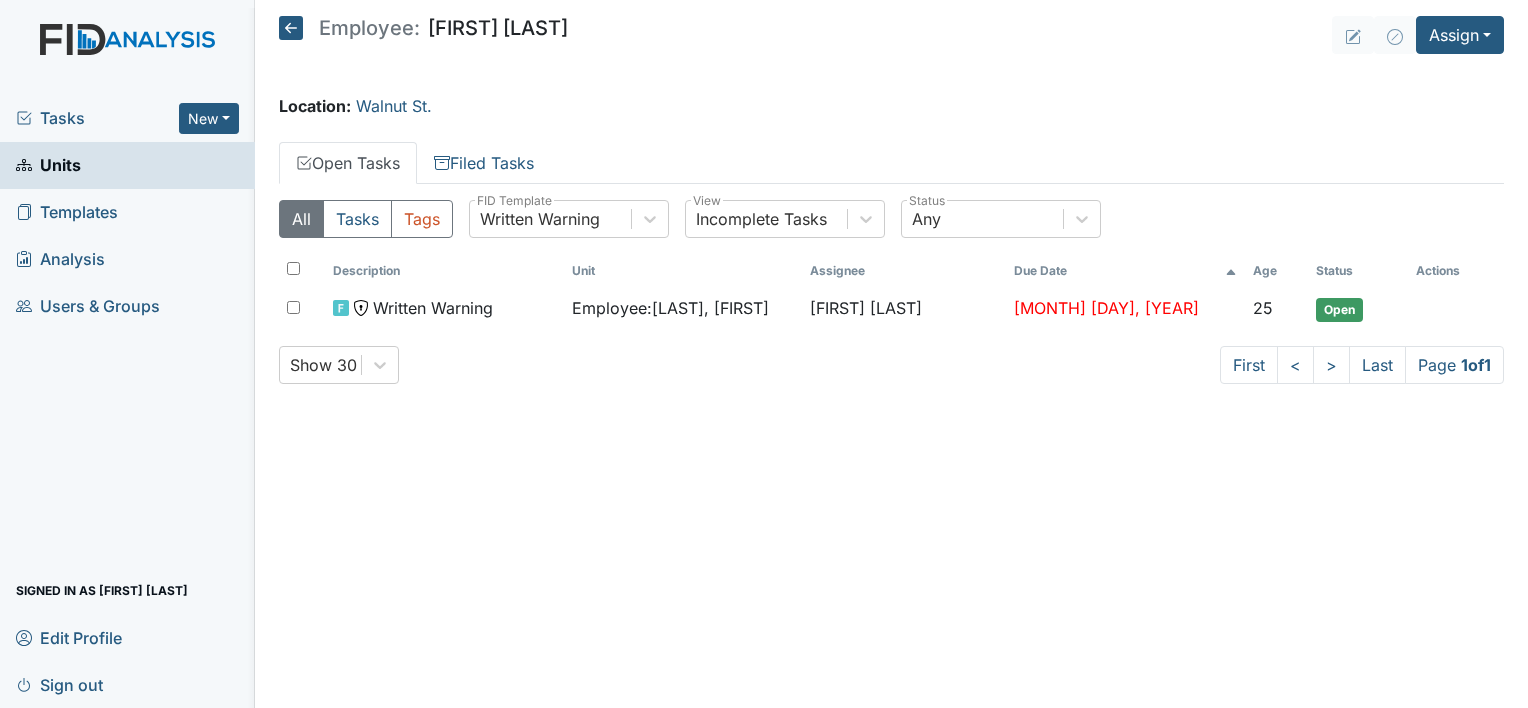 click on "Employee:
Marquetta Coppage
Assign
Assign Form
Assign Inspection
Assign Document
Assign Bundle
Location:
Walnut St.
Open Tasks
Filed Tasks
All   Tasks   Tags   Written Warning  FID Template Incomplete Tasks View Any Status Description Unit Assignee Due Date Age Status Actions Written Warning  Employee :  Coppage, Marquetta Erica Carmichael Jul 24, 2025 25 Open Show 30 First < > Last Page   1  of  1
All   Tasks   Tags   All FIDs FID Template Description Unit Assignee Completed Status Actions Negative Performance Review Employee :  Coppage, Marquetta Erica Carmichael Aug 4, 2025 Completed Negative Performance Review Call out Employee :  Coppage, Marquetta Erica Carmichael Aug 4, 2025 Completed Audit Employees Employee :  Coppage, Marquetta Tonya Battle Nov 16, 2023 Completed Show 30 First < > Last Page   1  of  1
QPII" at bounding box center (891, 354) 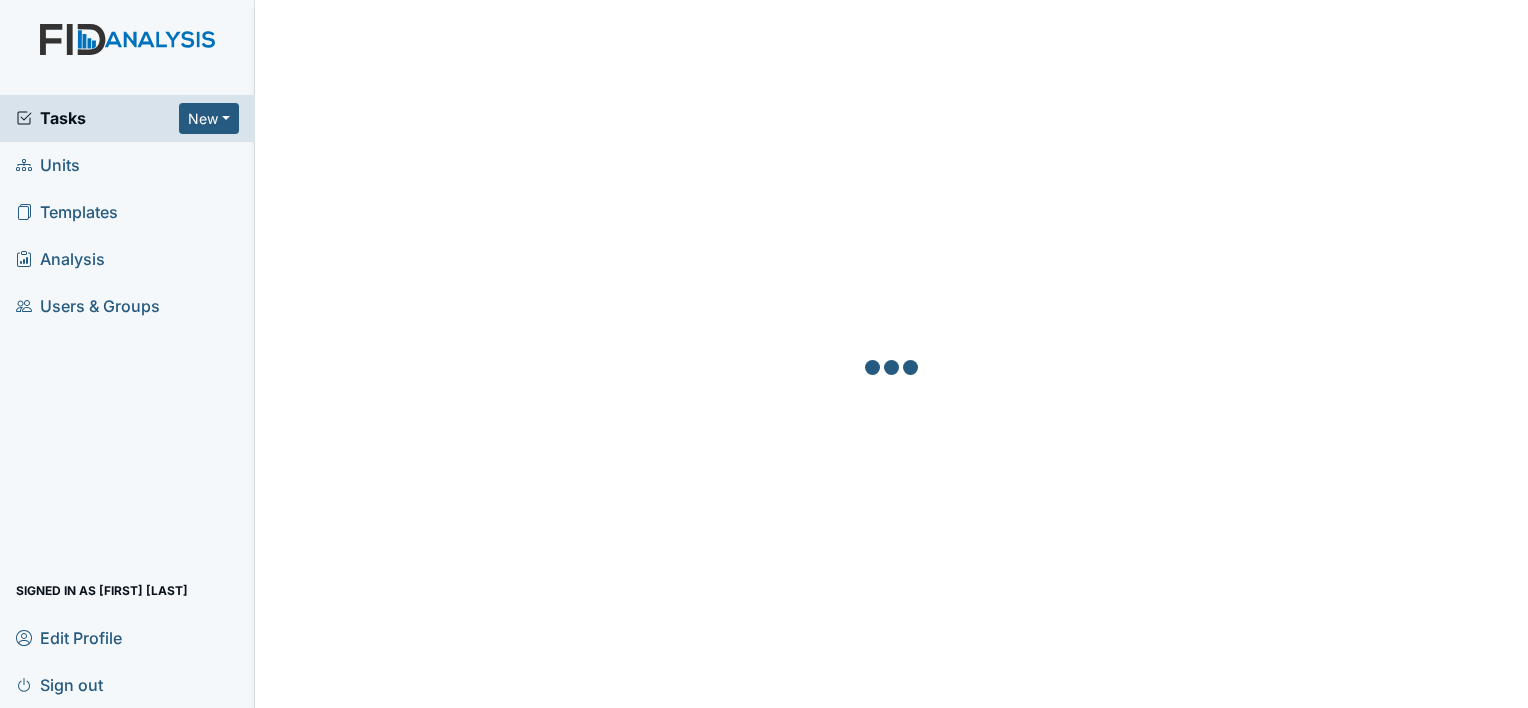 scroll, scrollTop: 0, scrollLeft: 0, axis: both 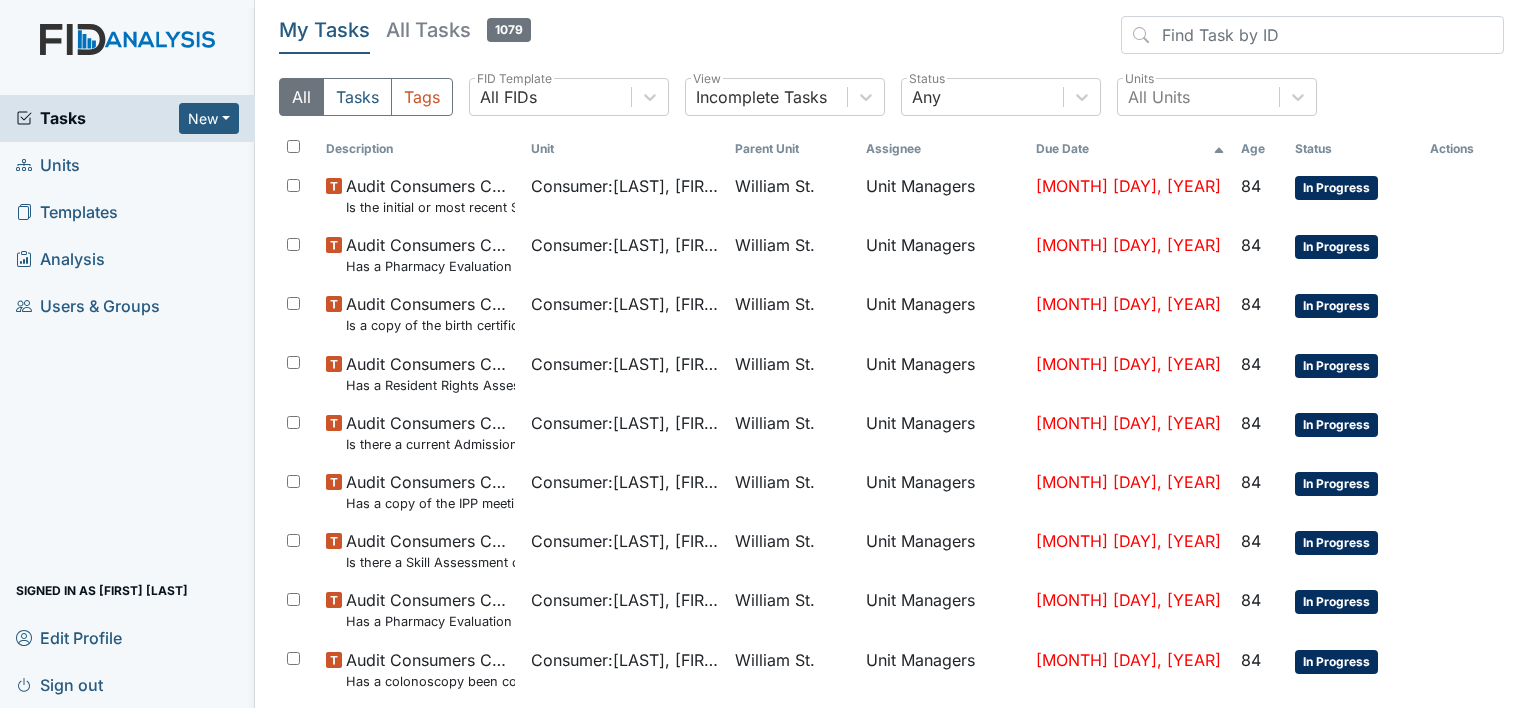 click on "Units" at bounding box center (48, 165) 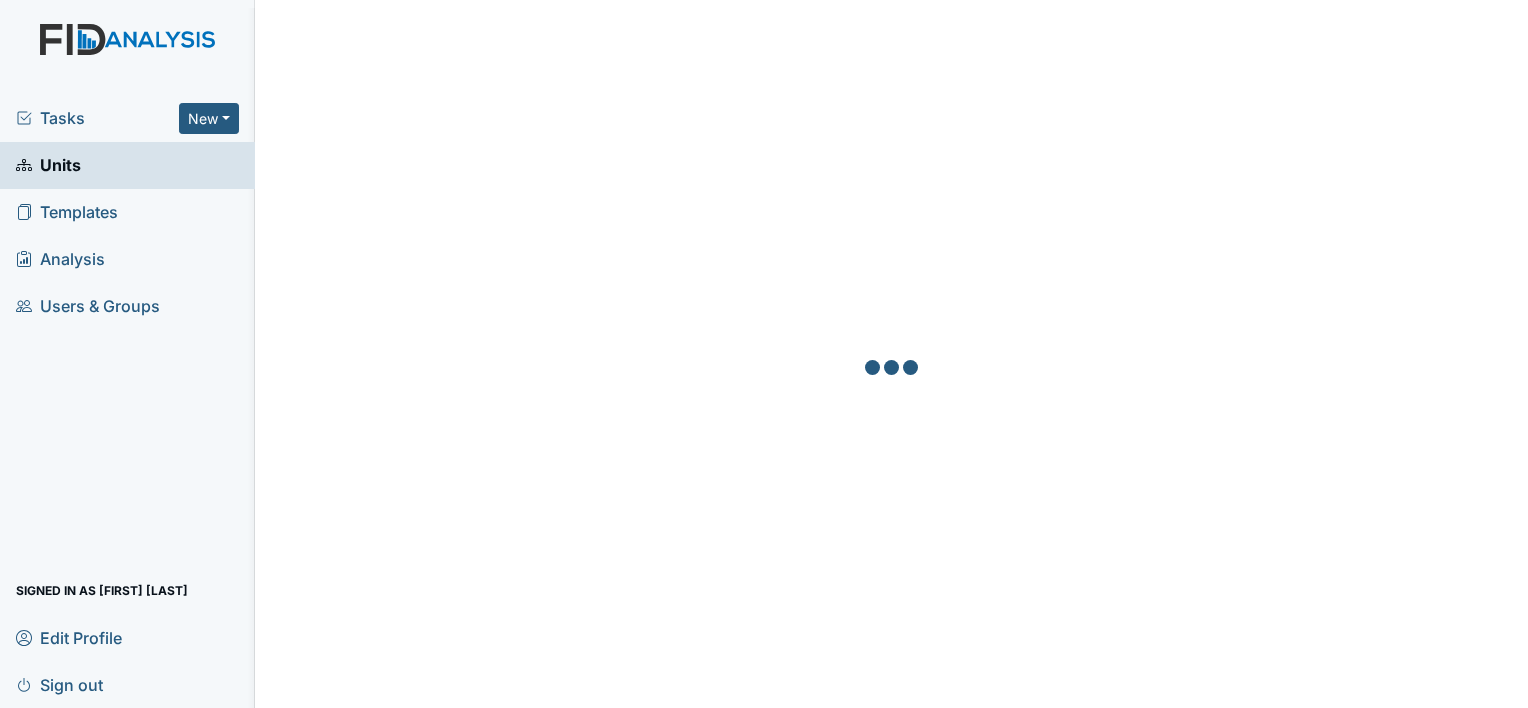scroll, scrollTop: 0, scrollLeft: 0, axis: both 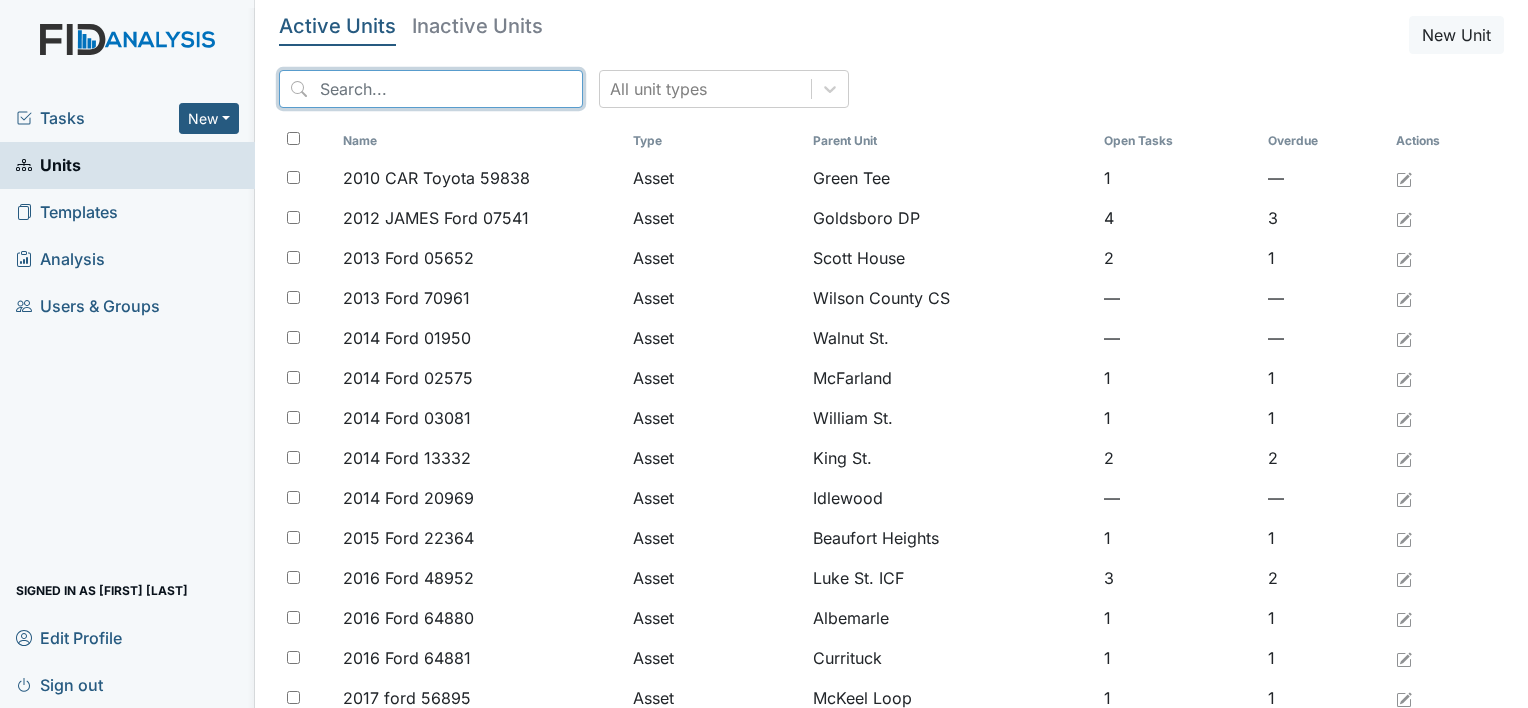 click at bounding box center (431, 89) 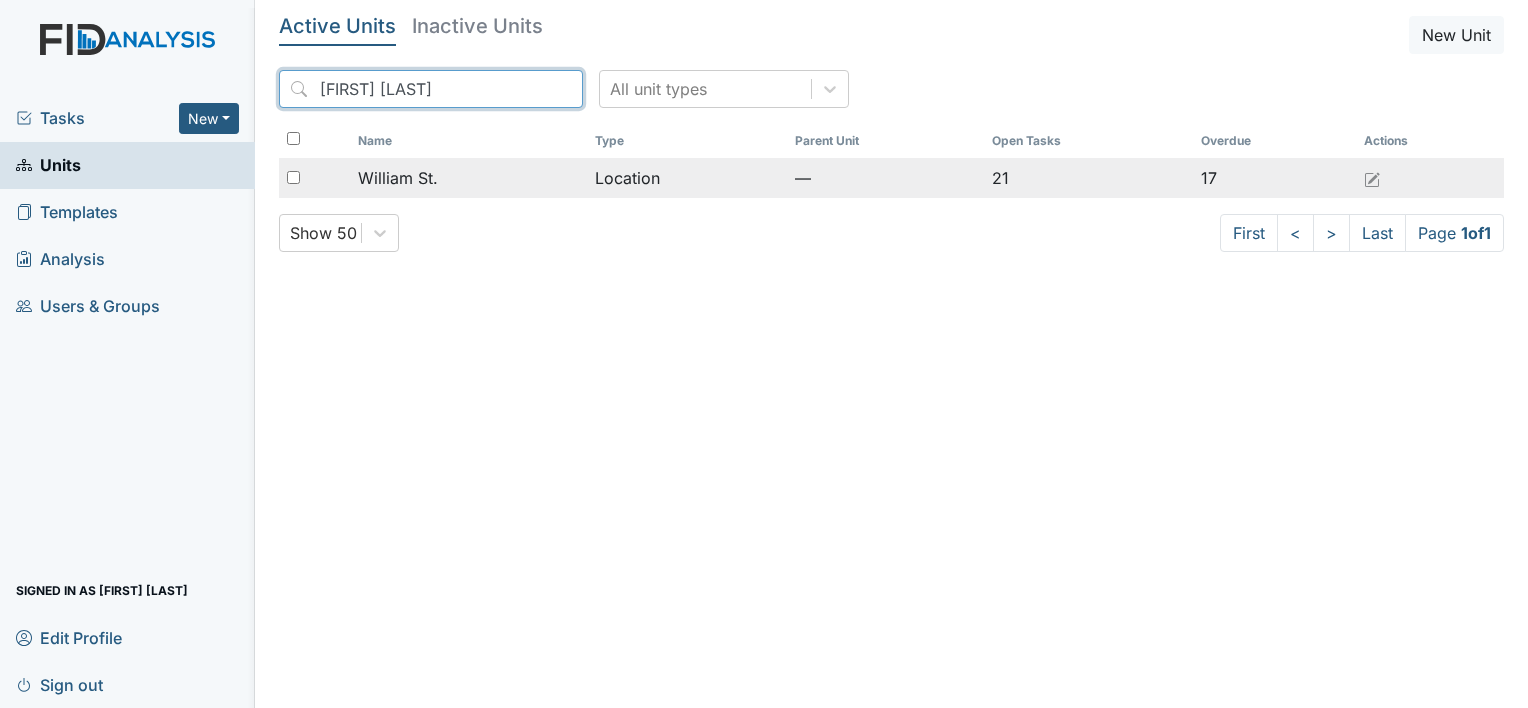 type on "[FIRST] [LAST]" 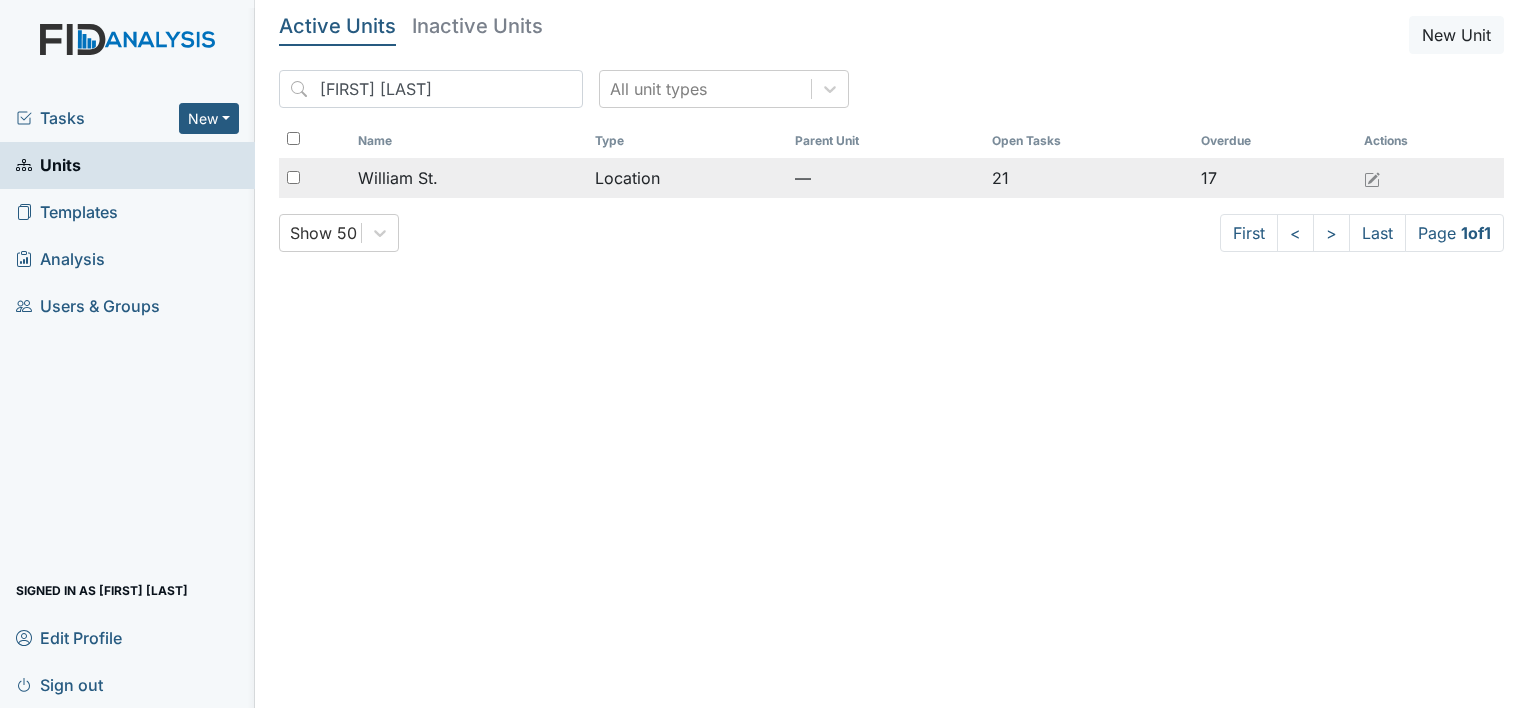 click on "William St." at bounding box center (398, 178) 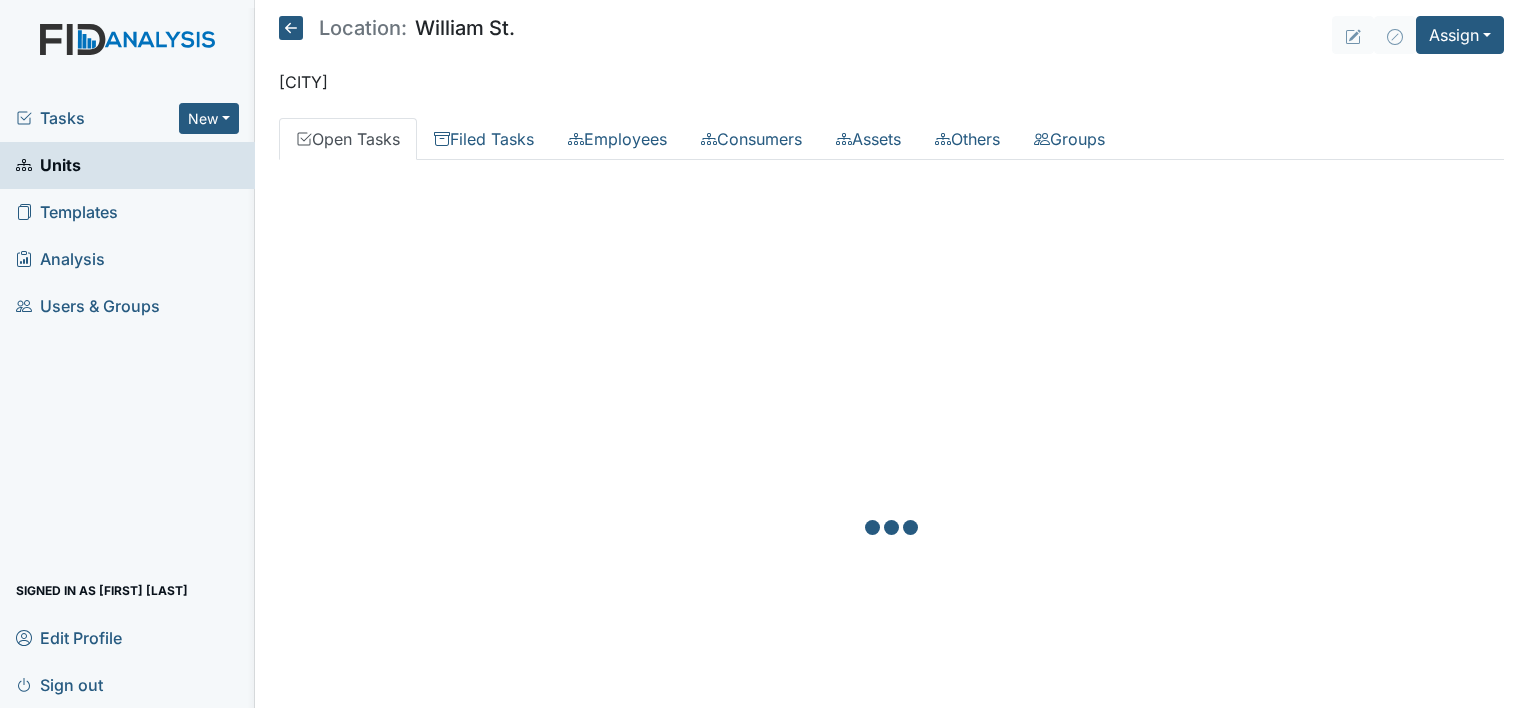scroll, scrollTop: 0, scrollLeft: 0, axis: both 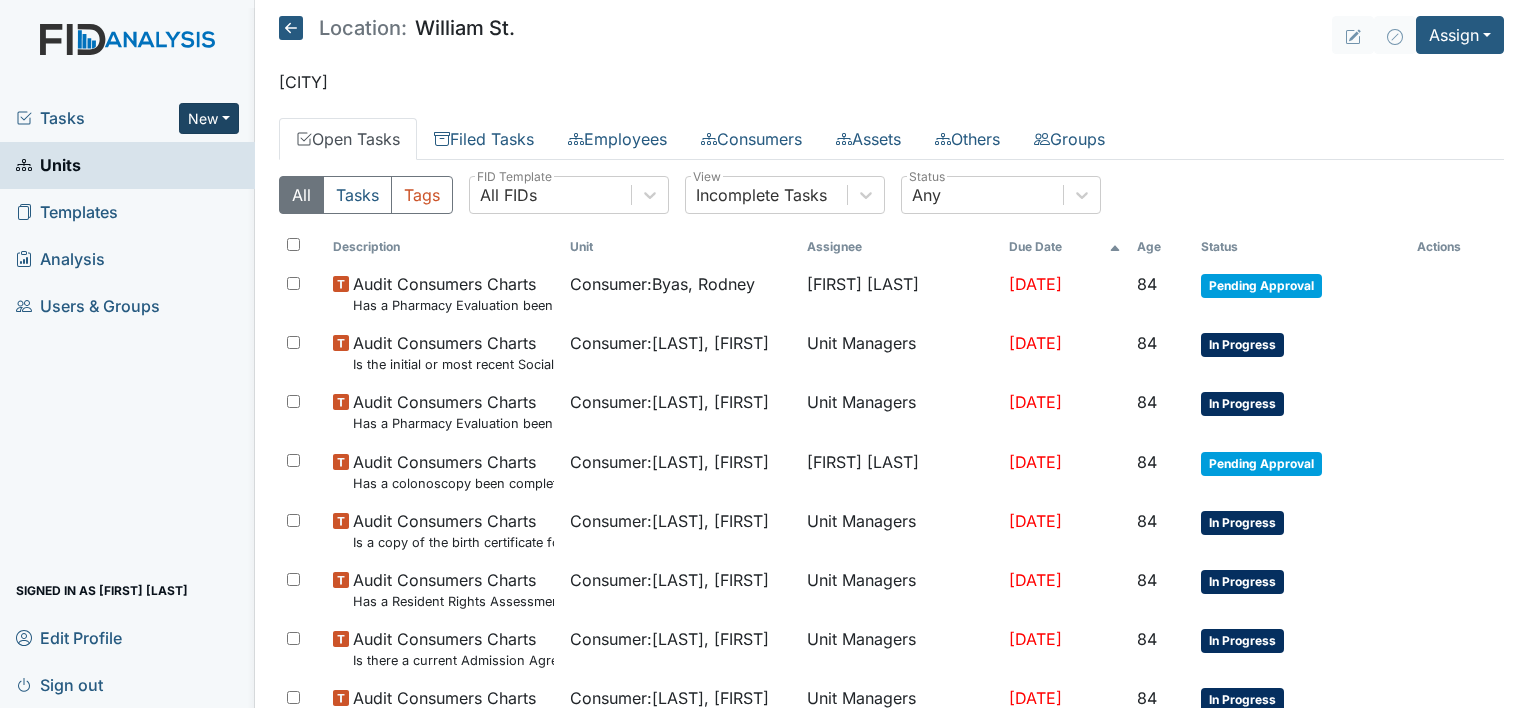 click on "New" at bounding box center [209, 118] 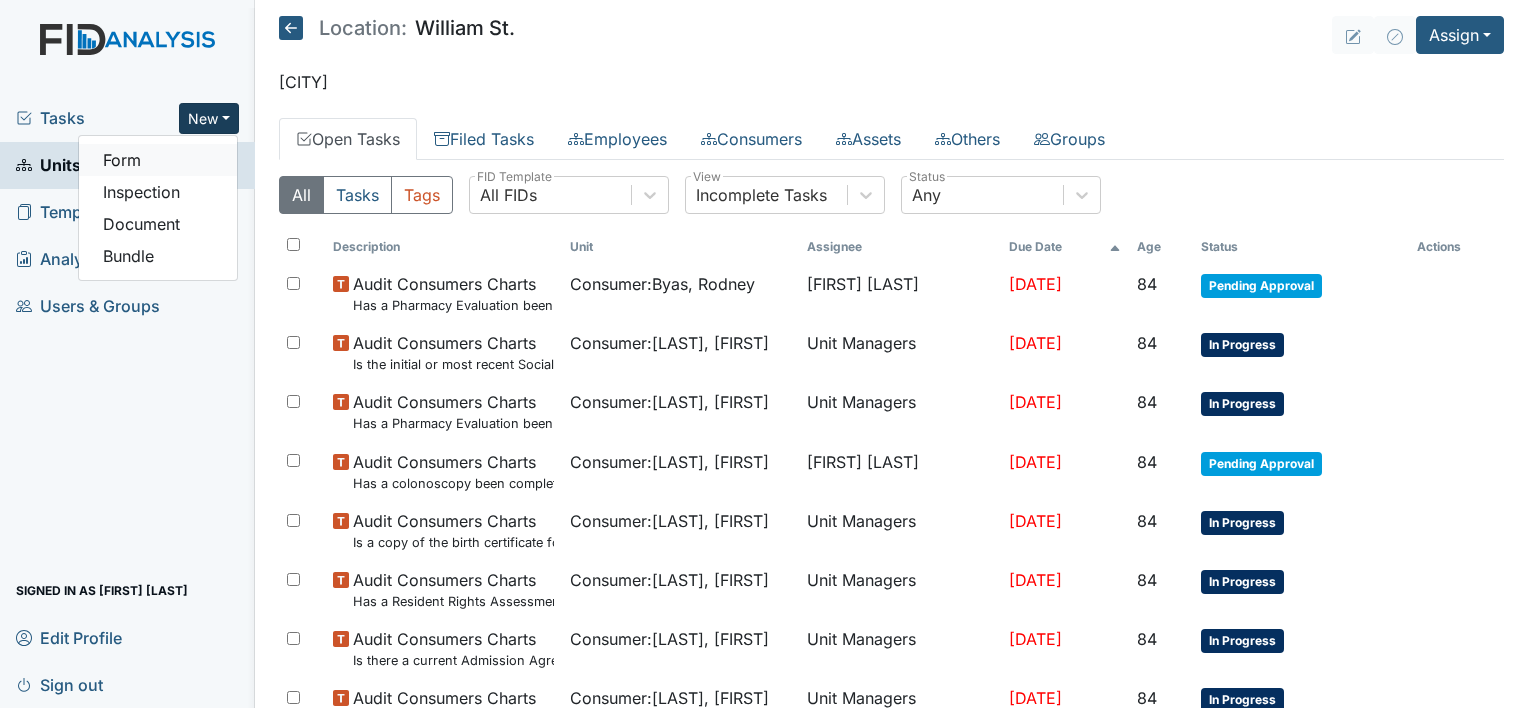 click on "Form" at bounding box center [158, 160] 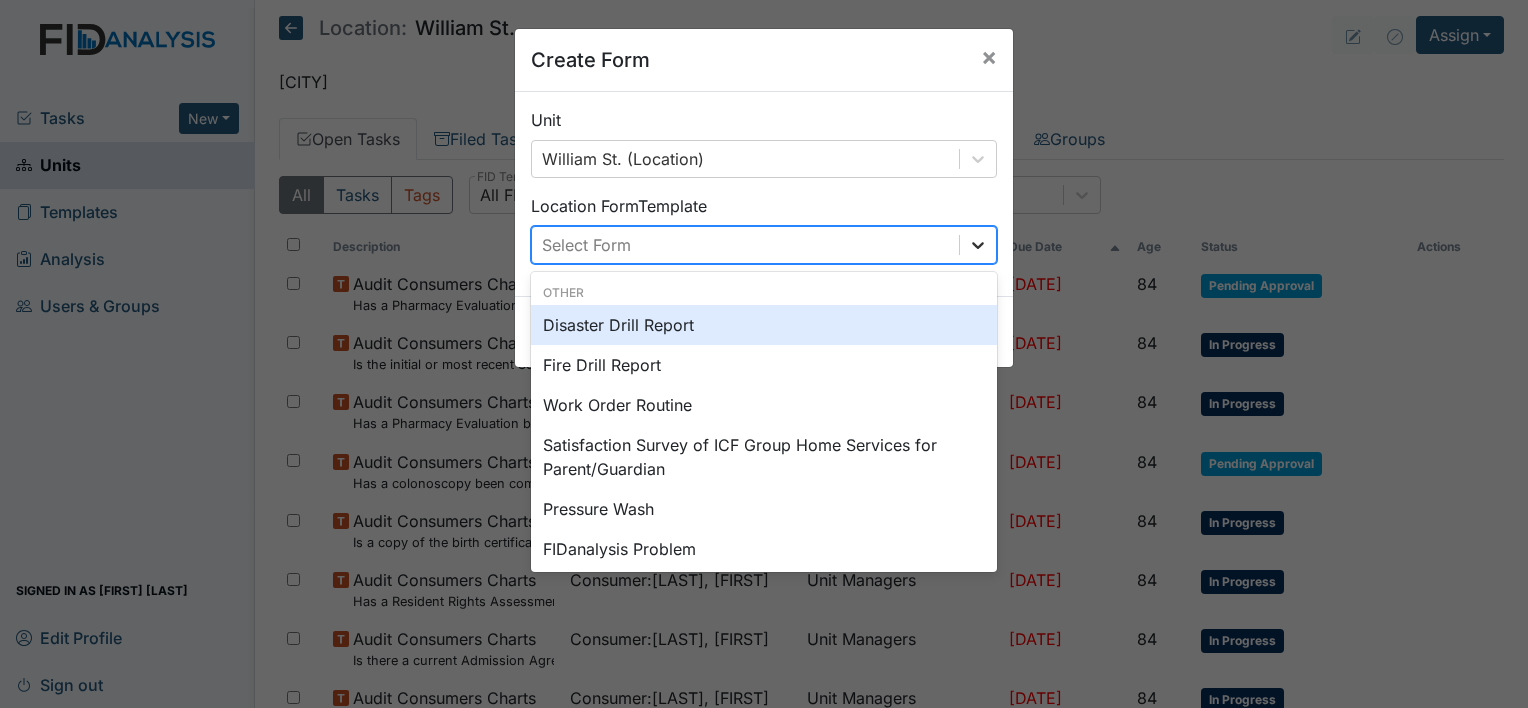 click 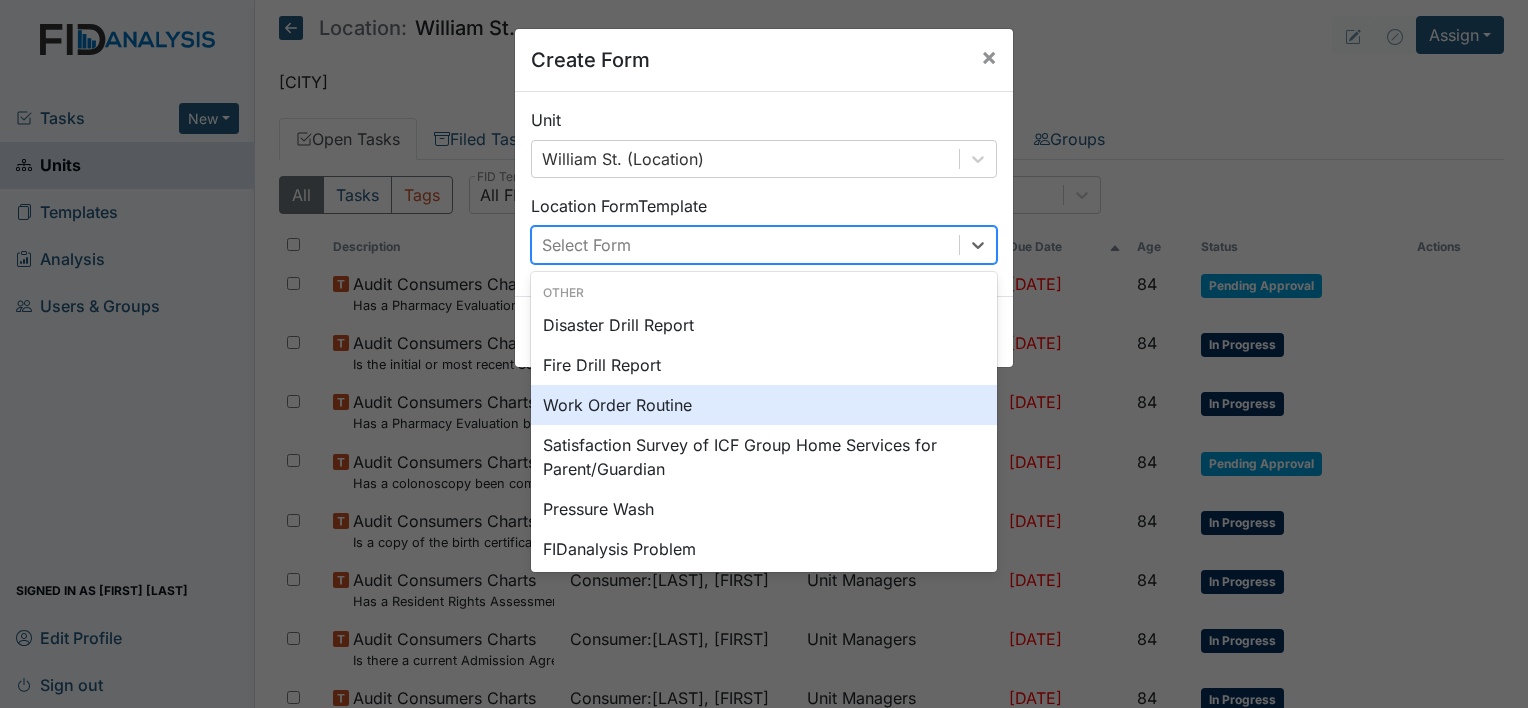 click on "Work Order Routine" at bounding box center [764, 405] 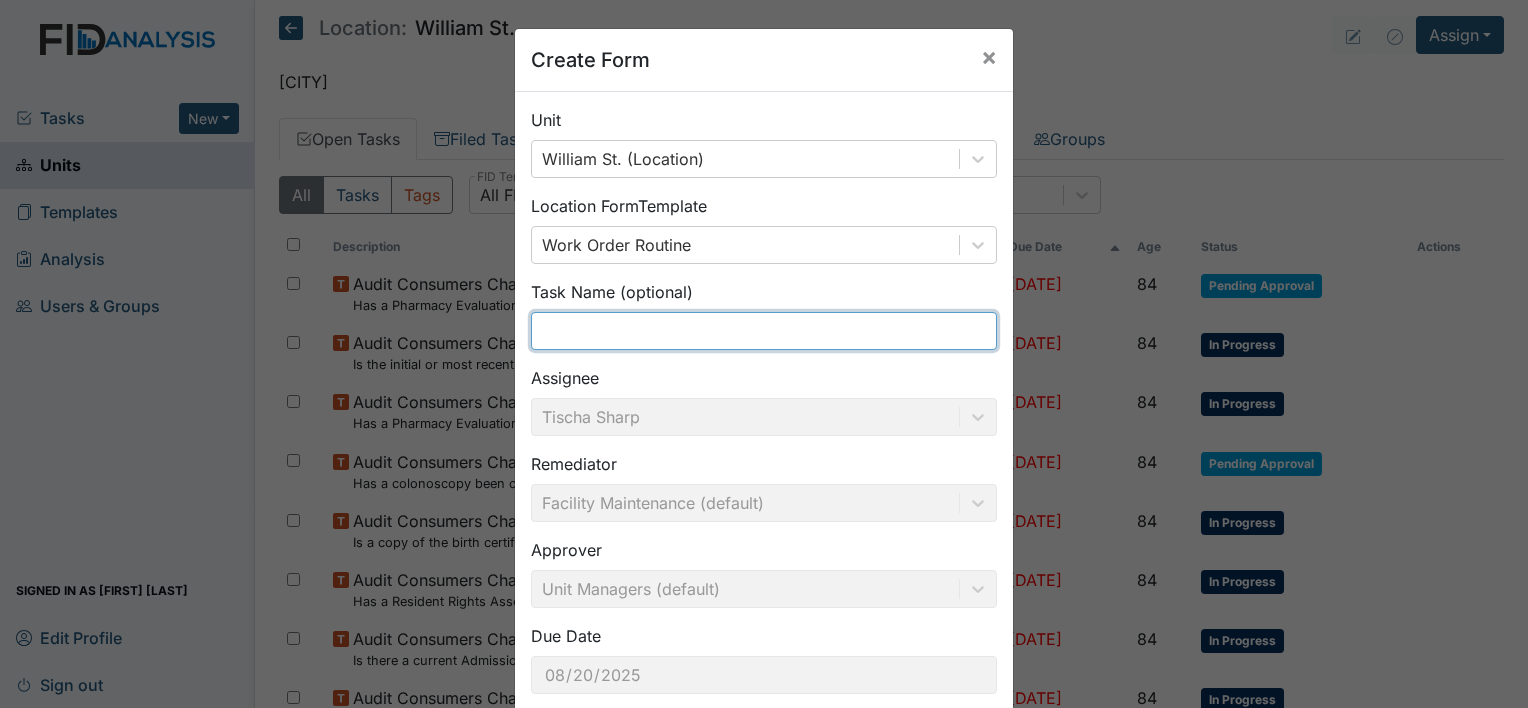 click at bounding box center (764, 331) 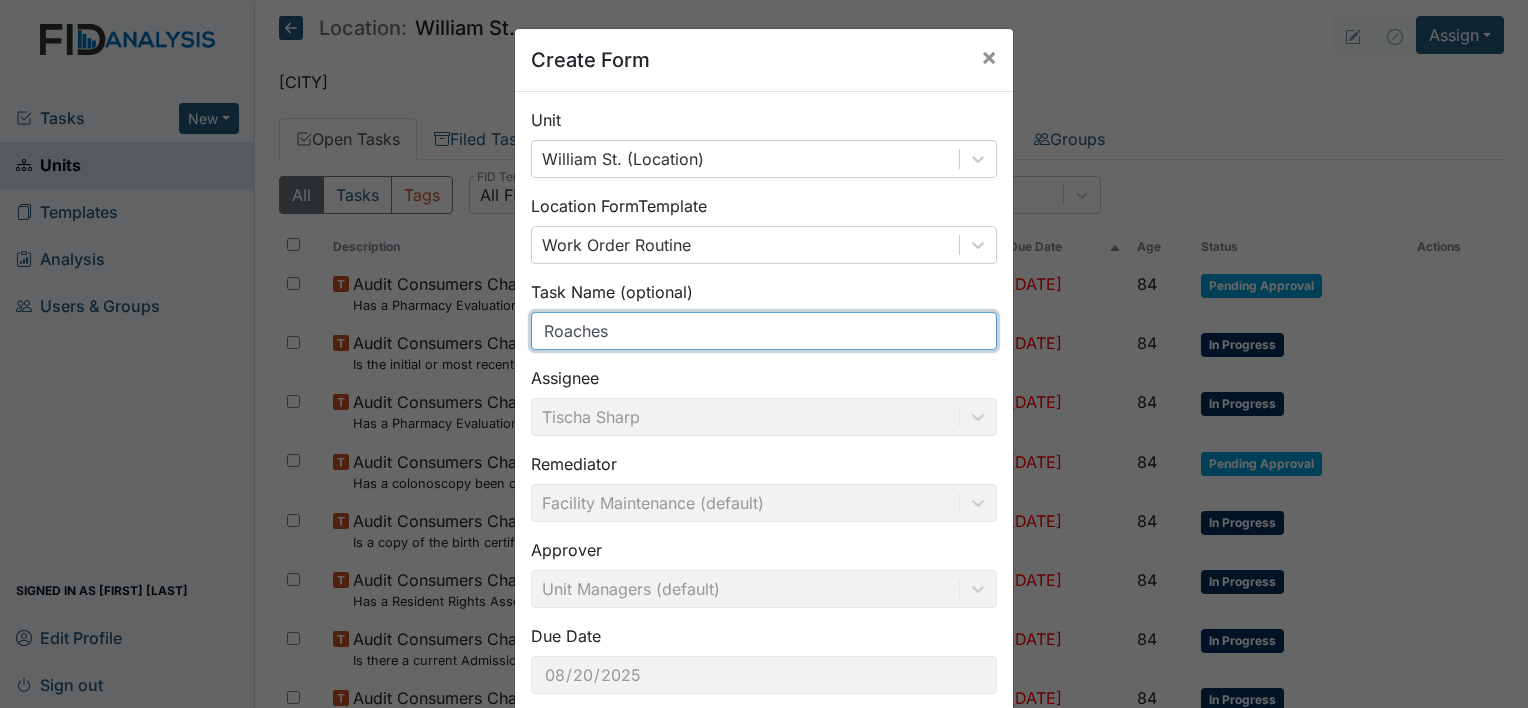 scroll, scrollTop: 116, scrollLeft: 0, axis: vertical 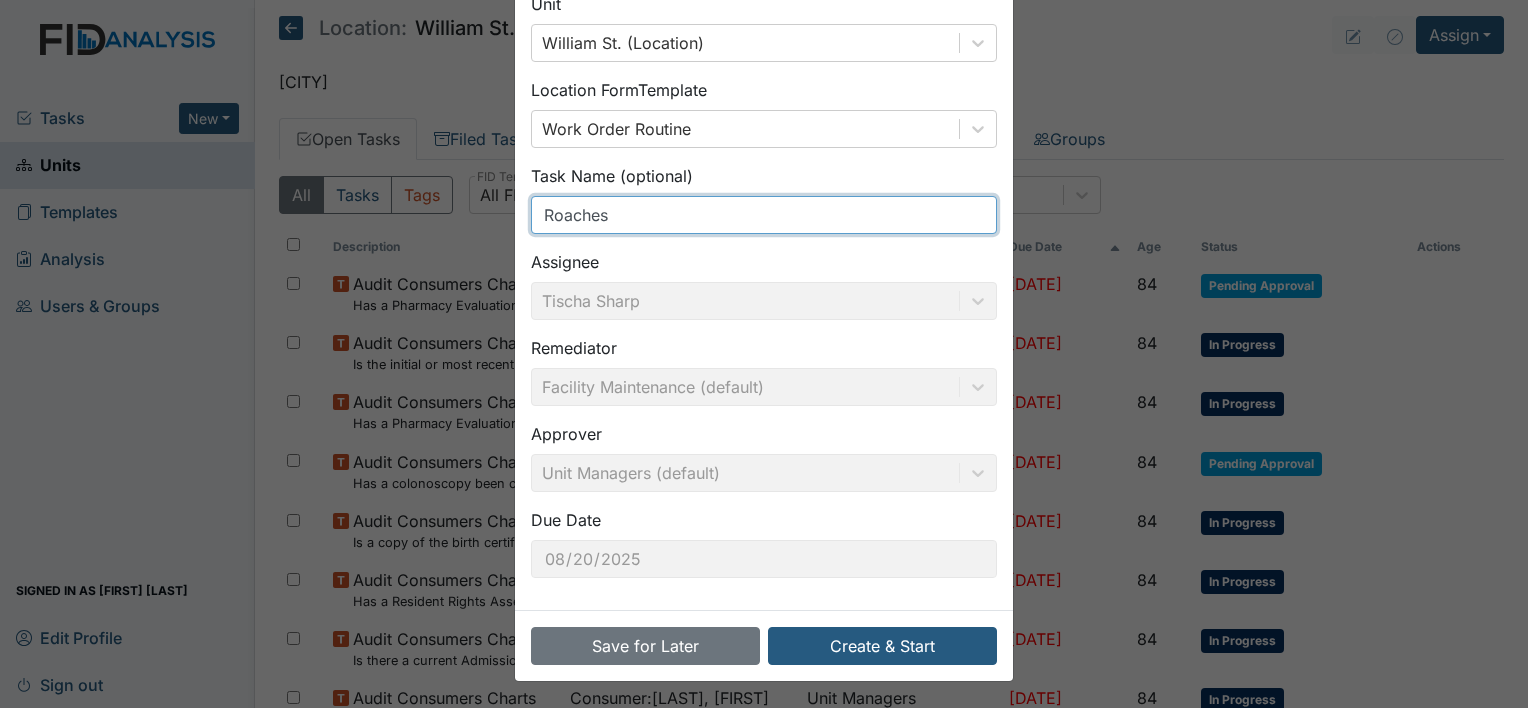 type on "Roaches" 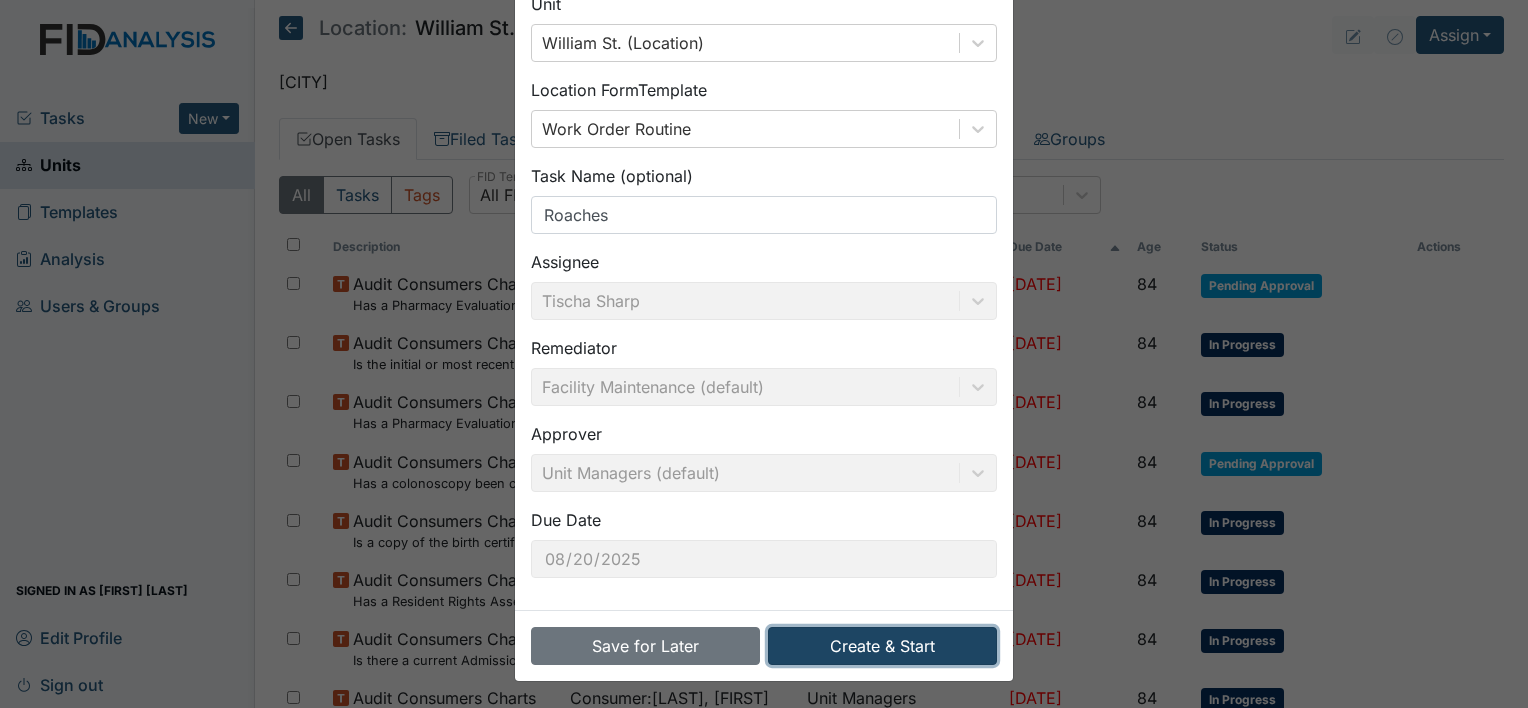 click on "Create & Start" at bounding box center [882, 646] 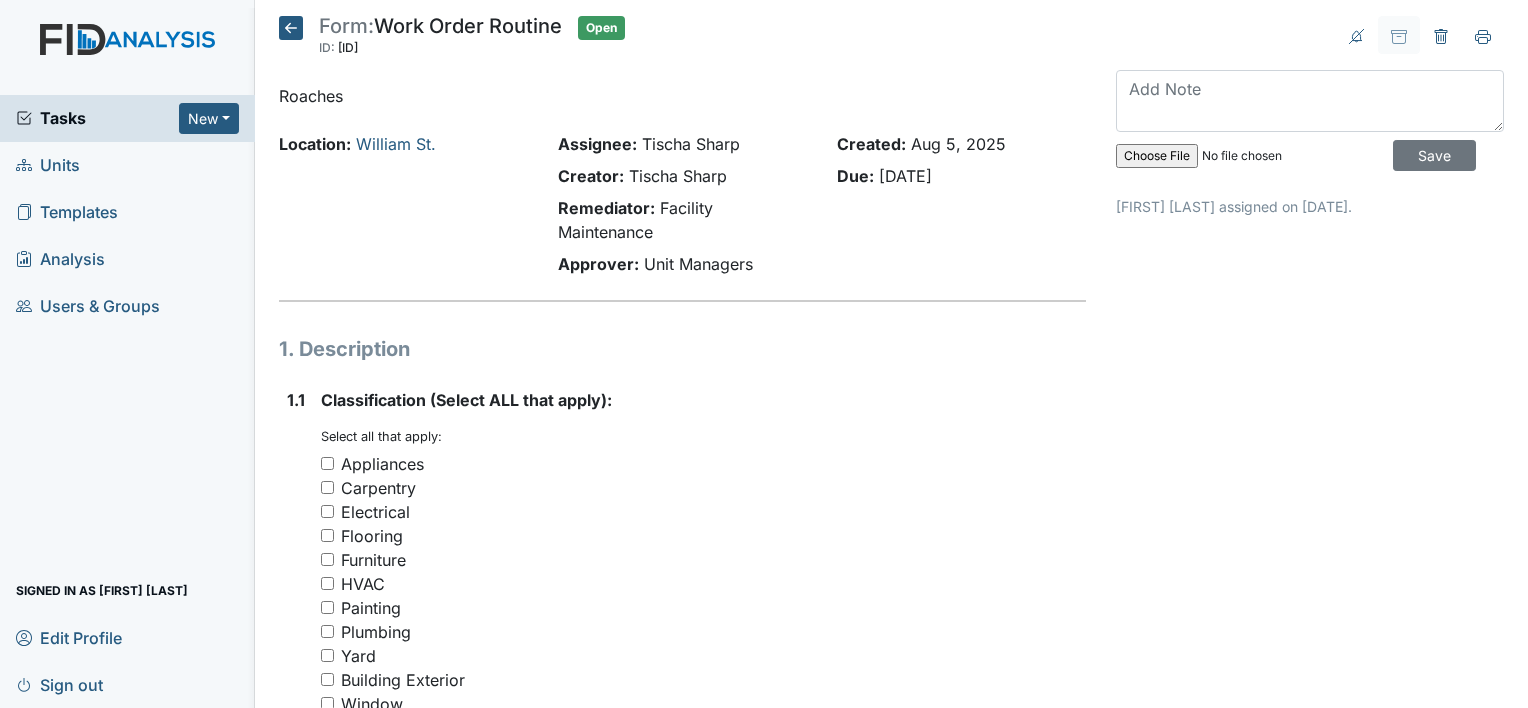 scroll, scrollTop: 0, scrollLeft: 0, axis: both 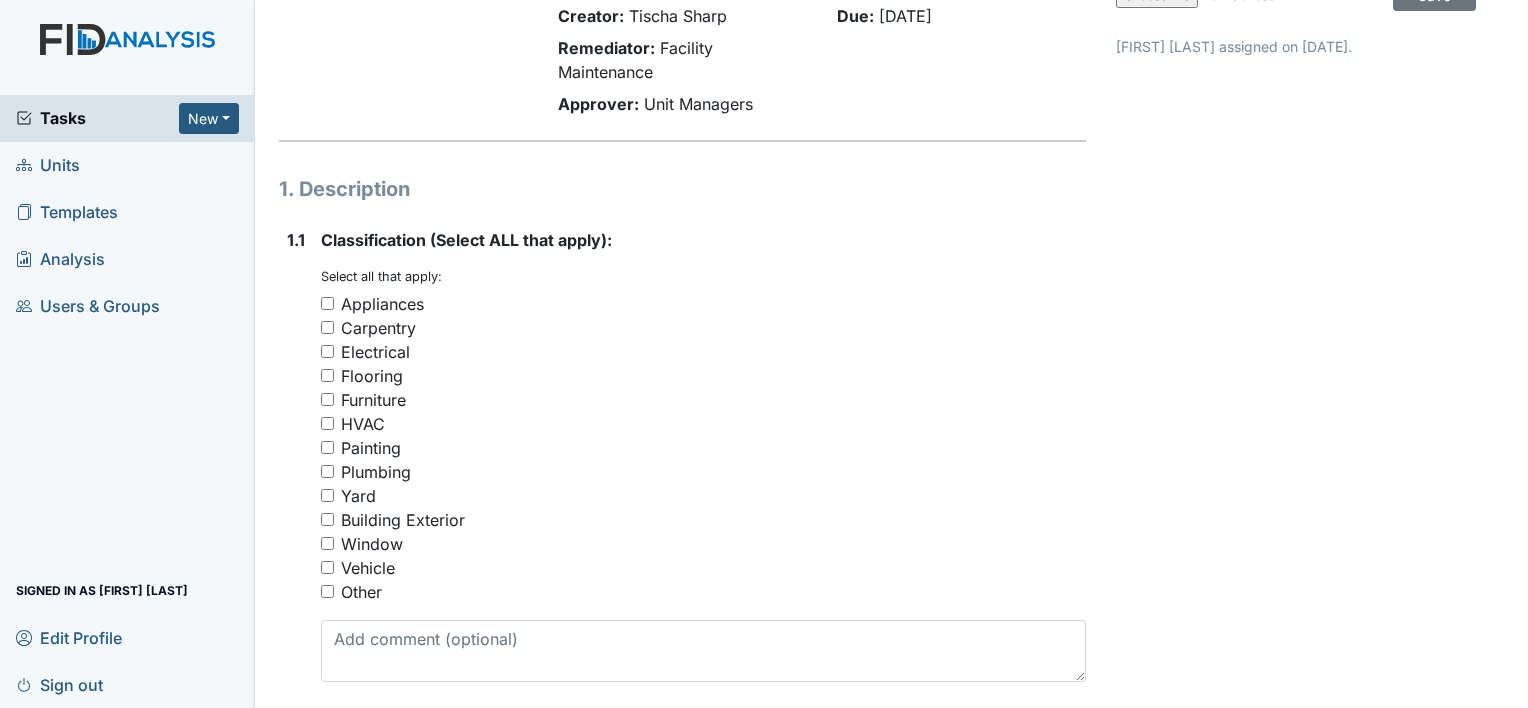click on "Other" at bounding box center [327, 591] 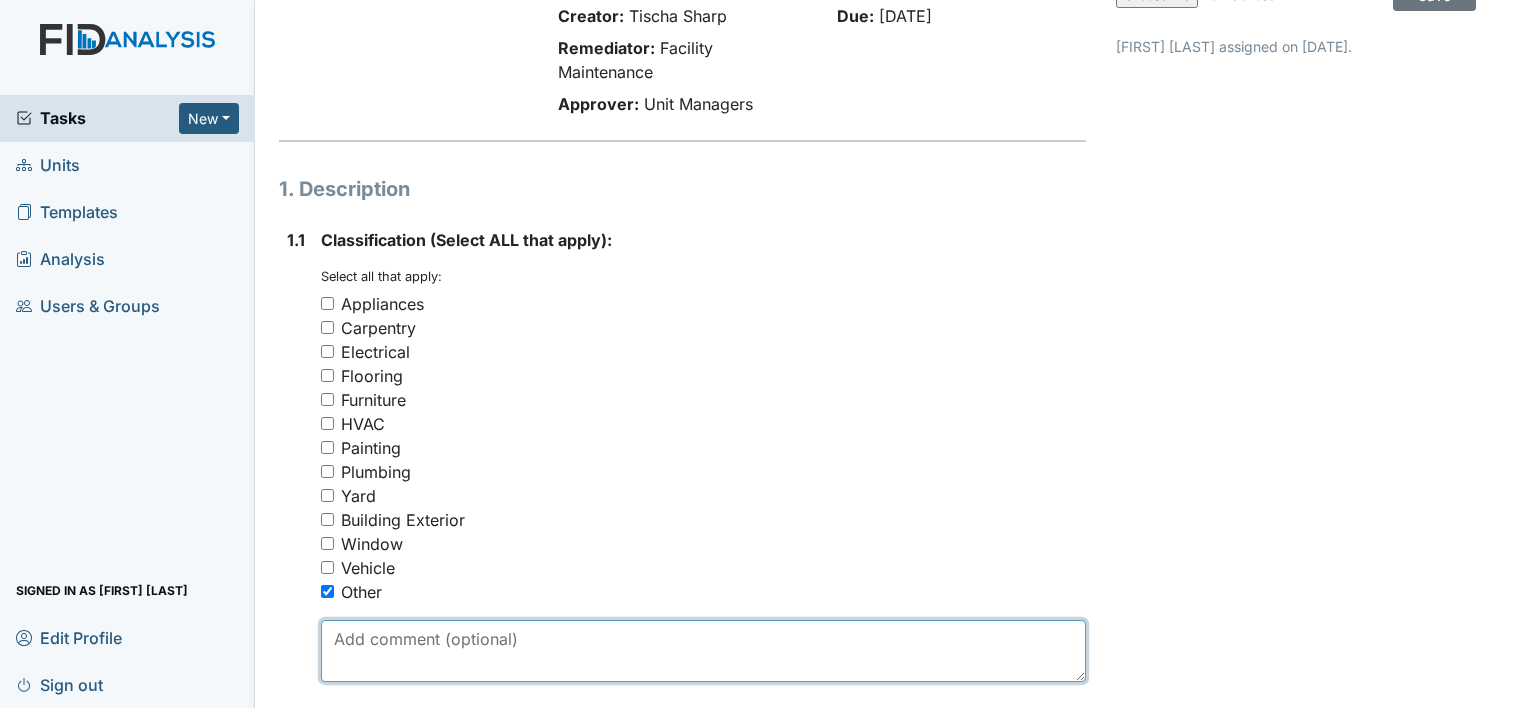 click at bounding box center (703, 651) 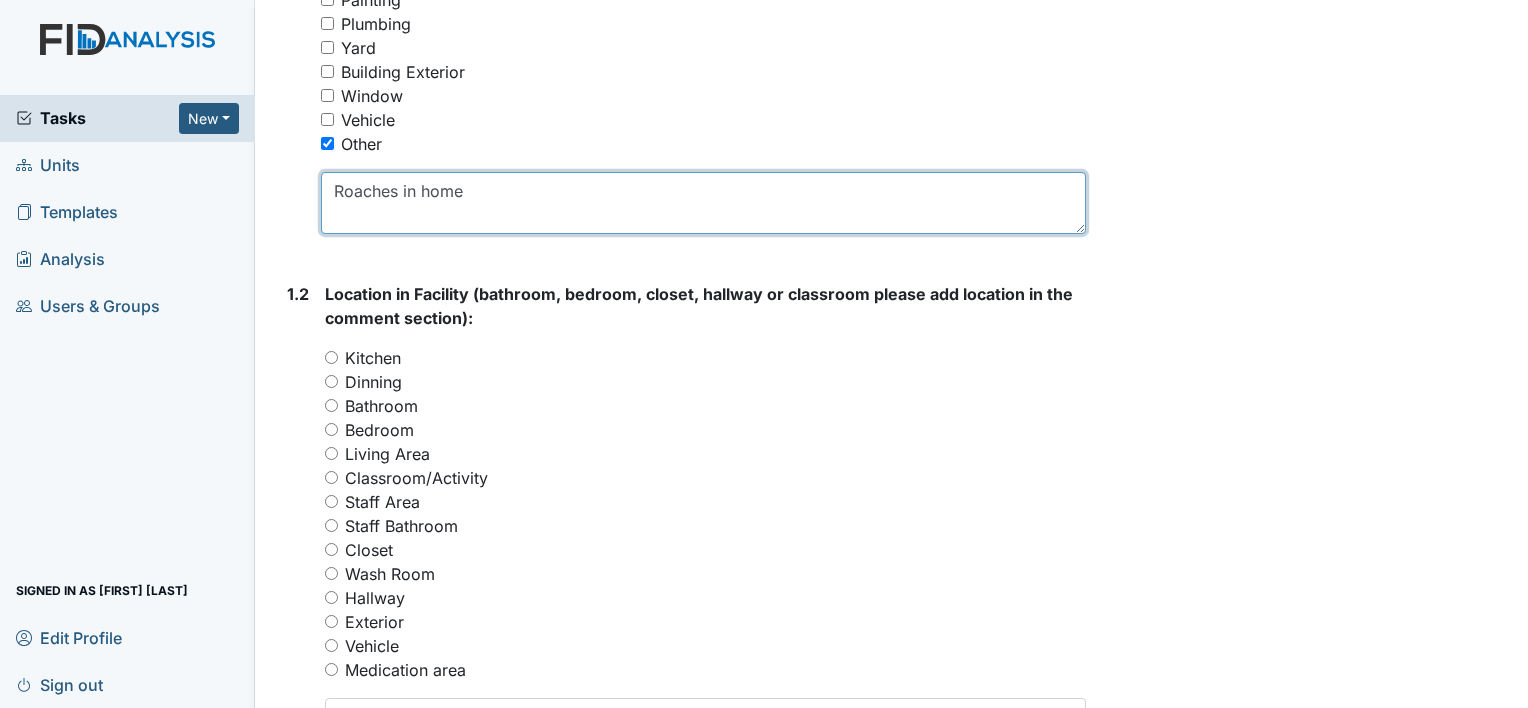 scroll, scrollTop: 612, scrollLeft: 0, axis: vertical 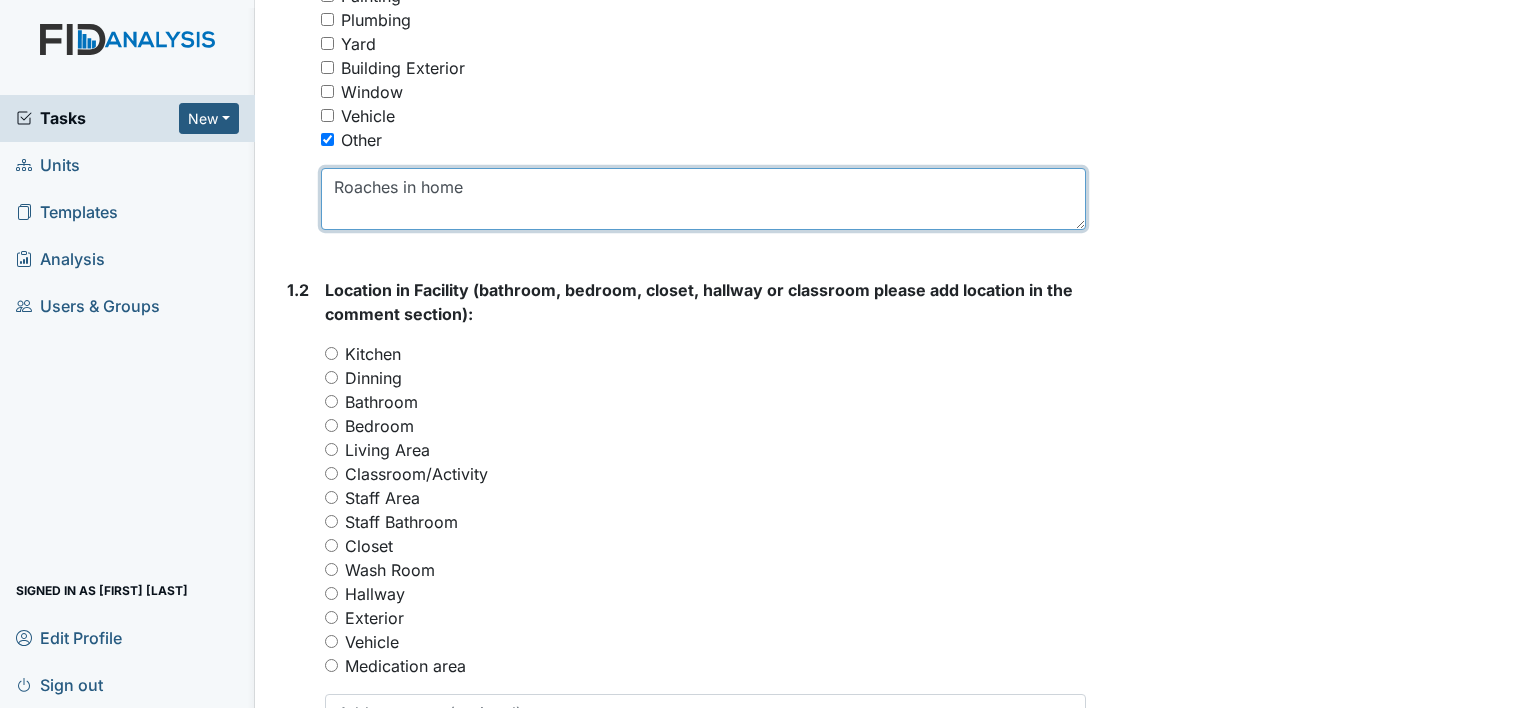 type on "Roaches in home" 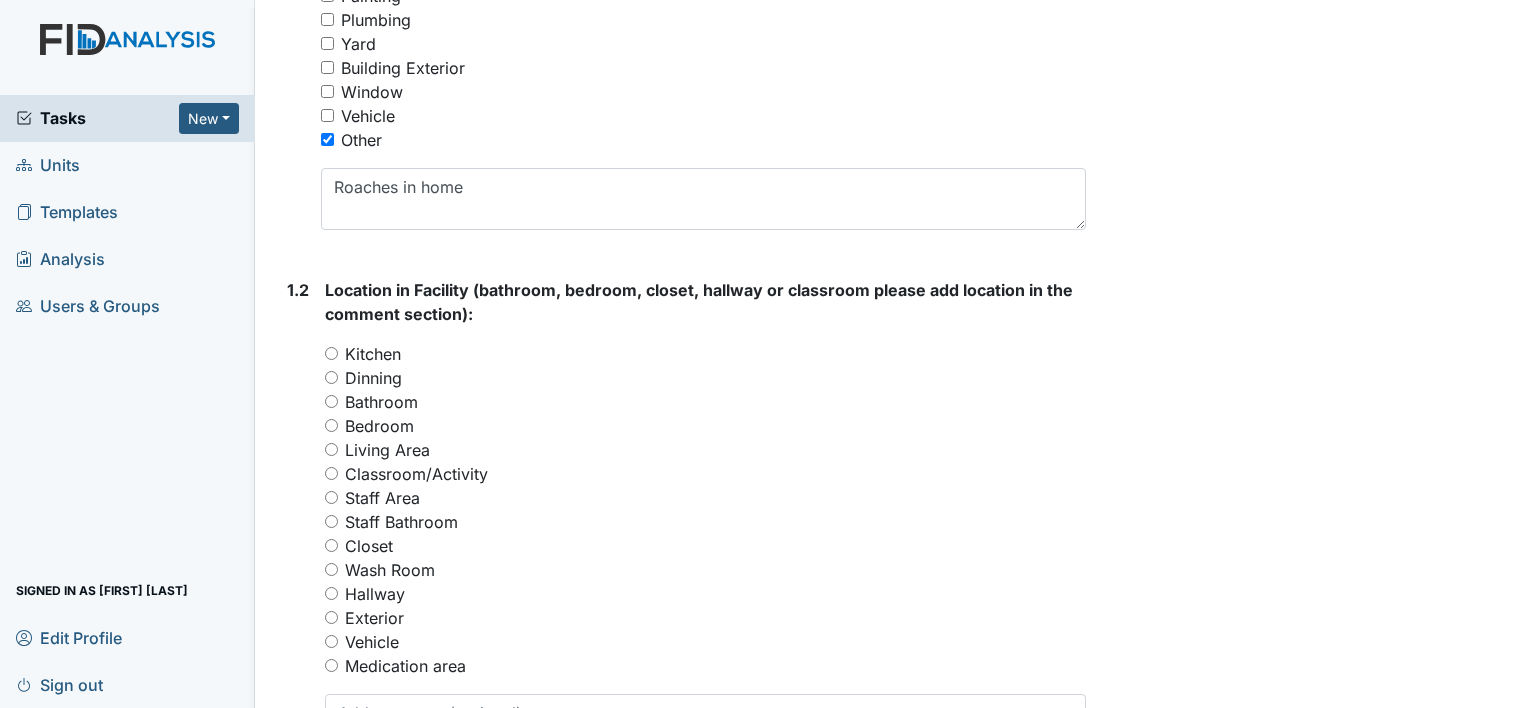 click on "Kitchen" at bounding box center (331, 353) 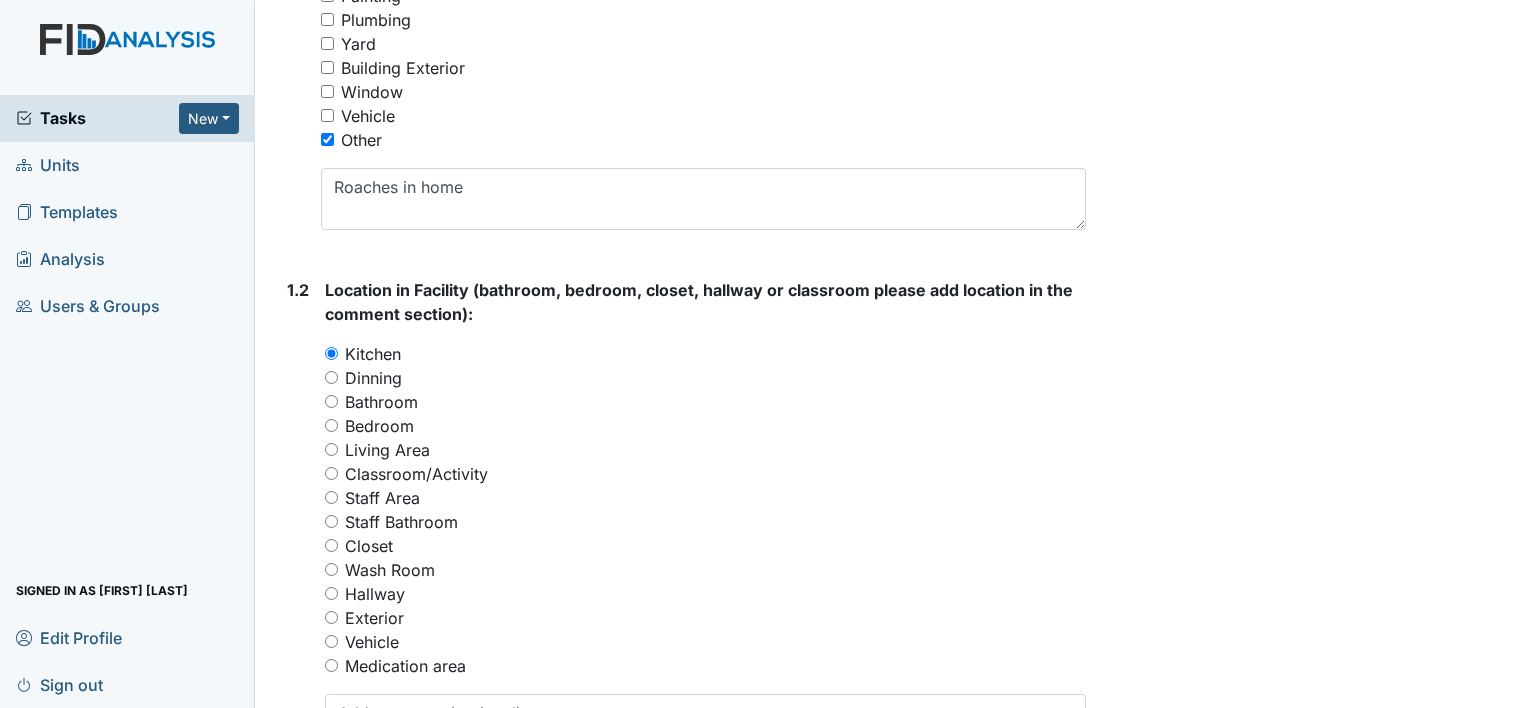 click on "Dinning" at bounding box center (331, 377) 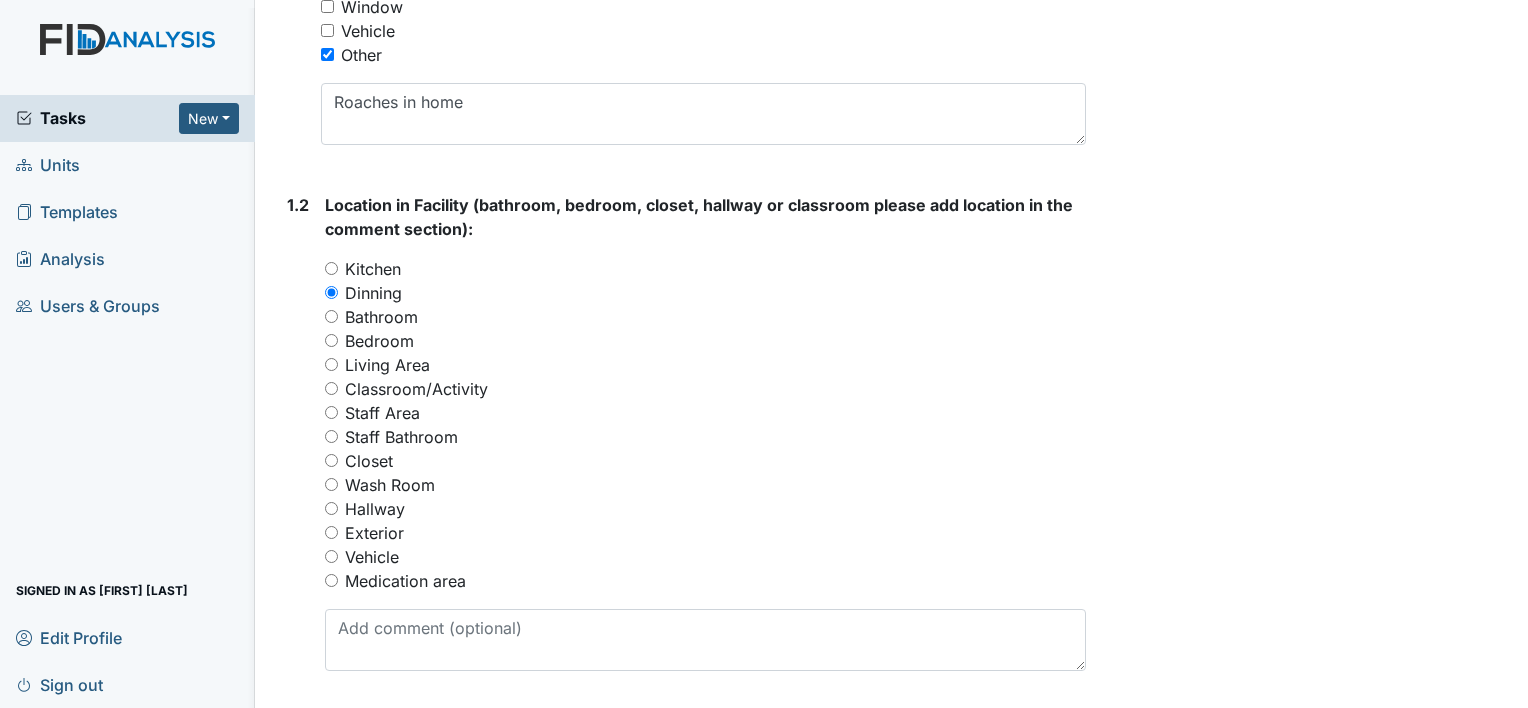 scroll, scrollTop: 709, scrollLeft: 0, axis: vertical 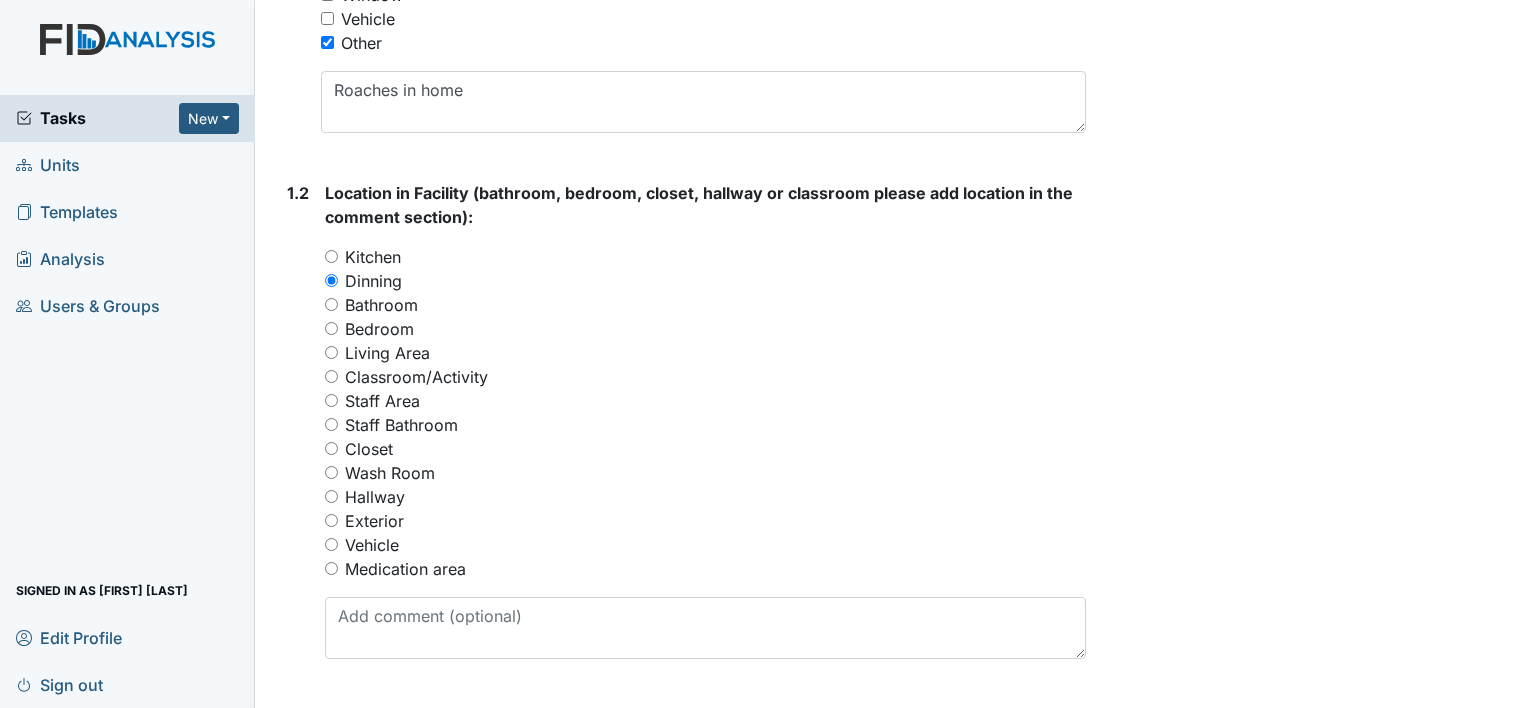 click on "Kitchen" at bounding box center (331, 256) 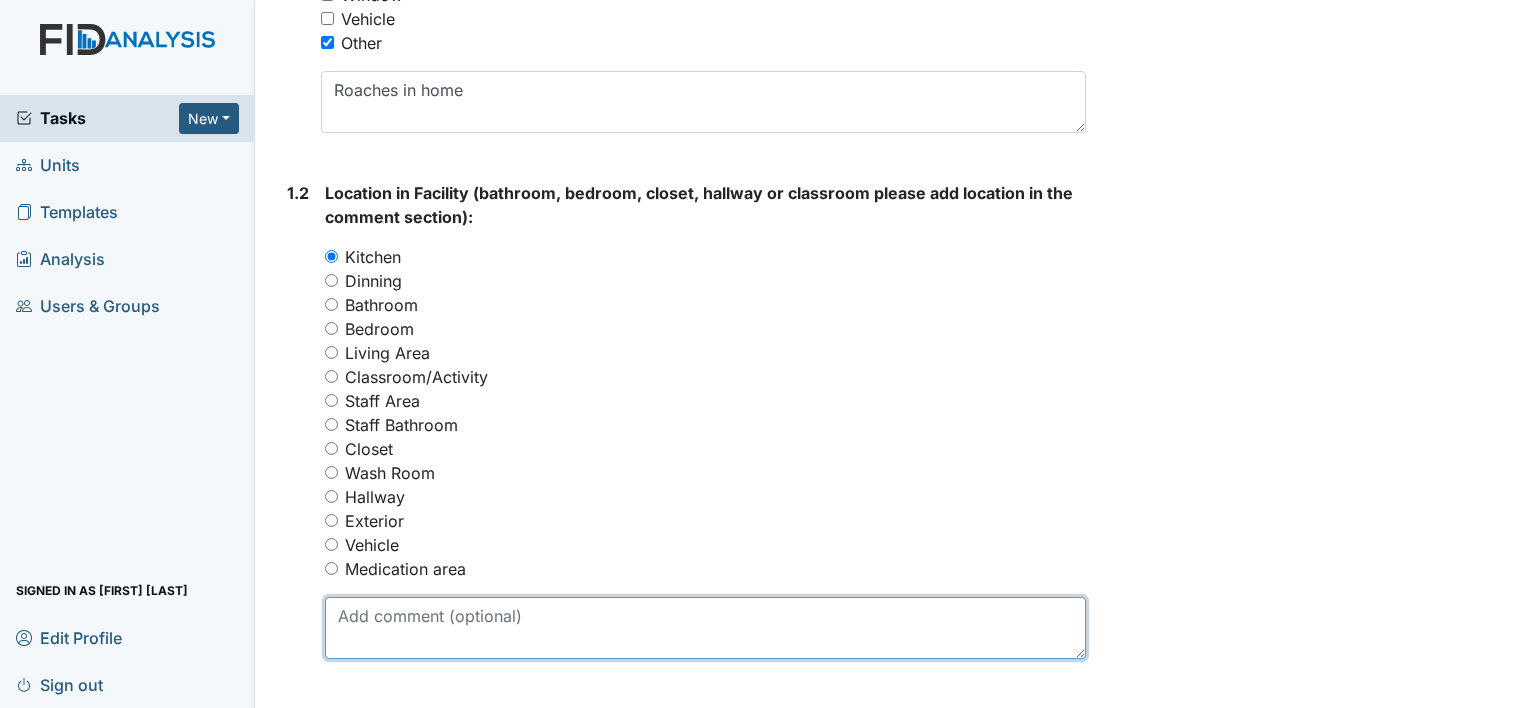 click at bounding box center [705, 628] 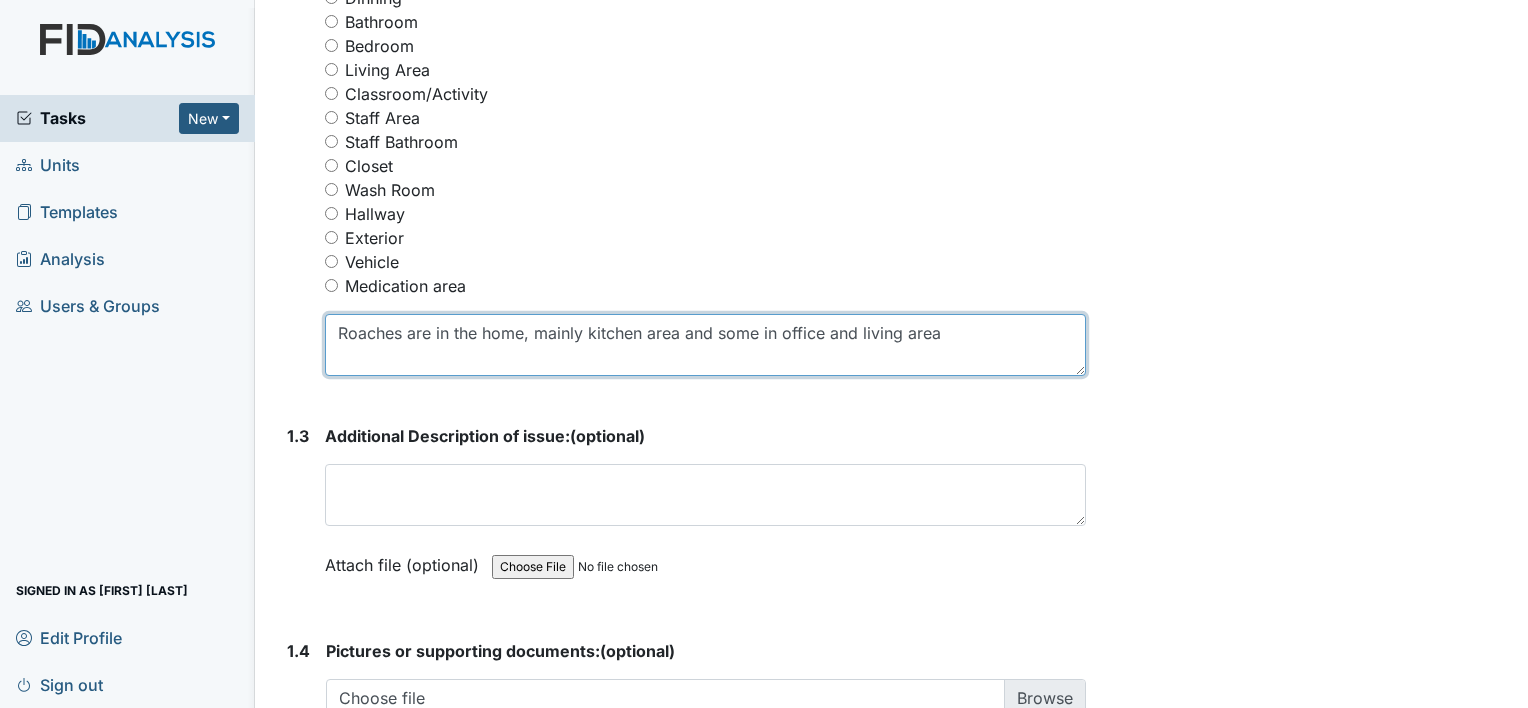scroll, scrollTop: 996, scrollLeft: 0, axis: vertical 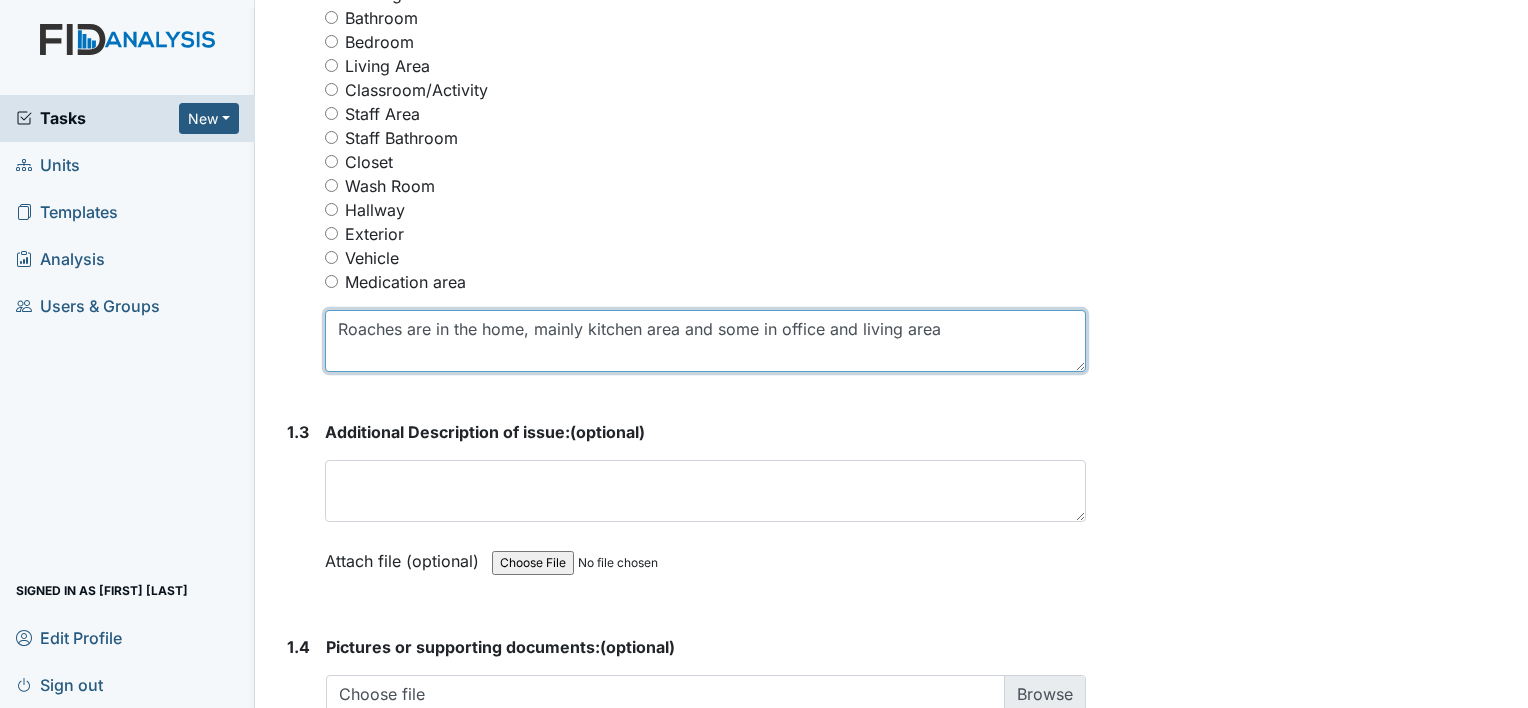 type on "Roaches are in the home, mainly kitchen area and some in office and living area" 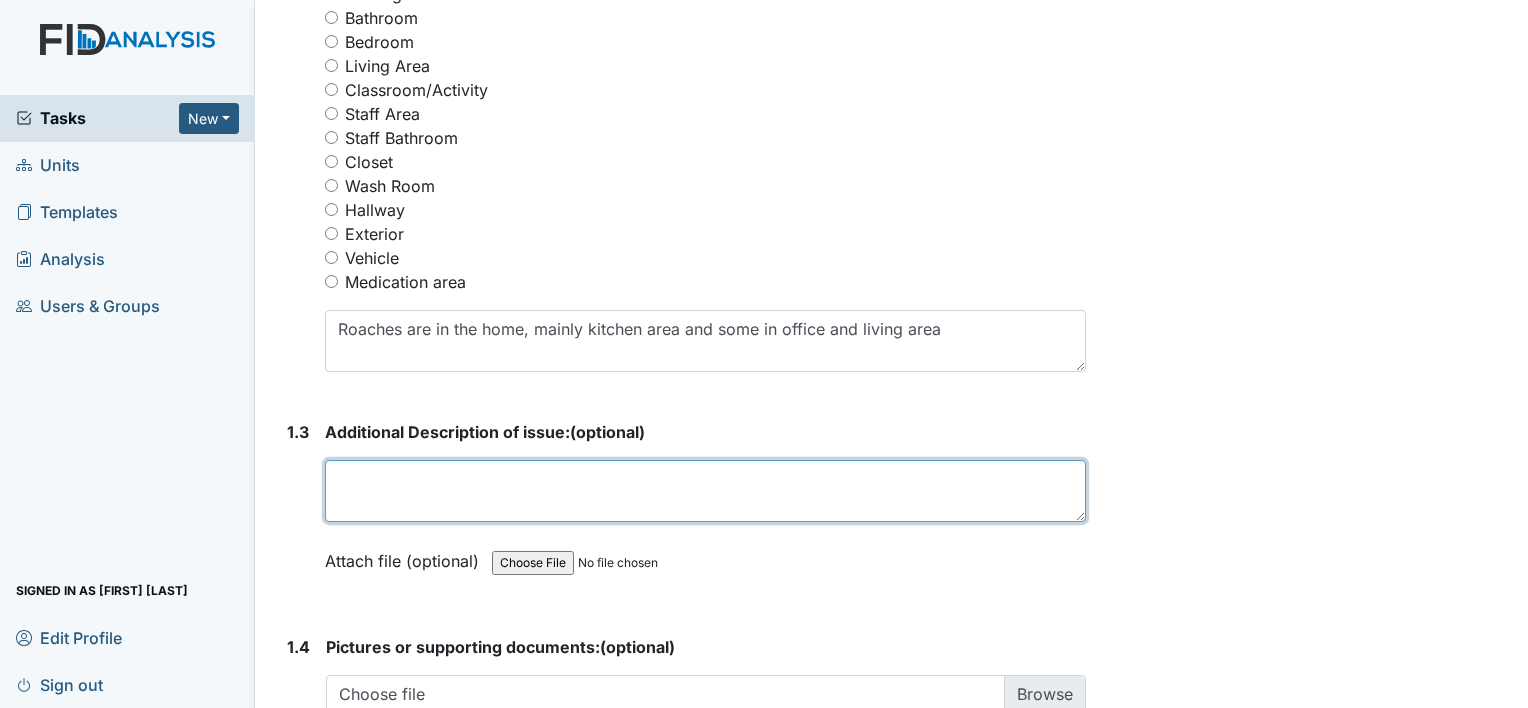 click at bounding box center [705, 491] 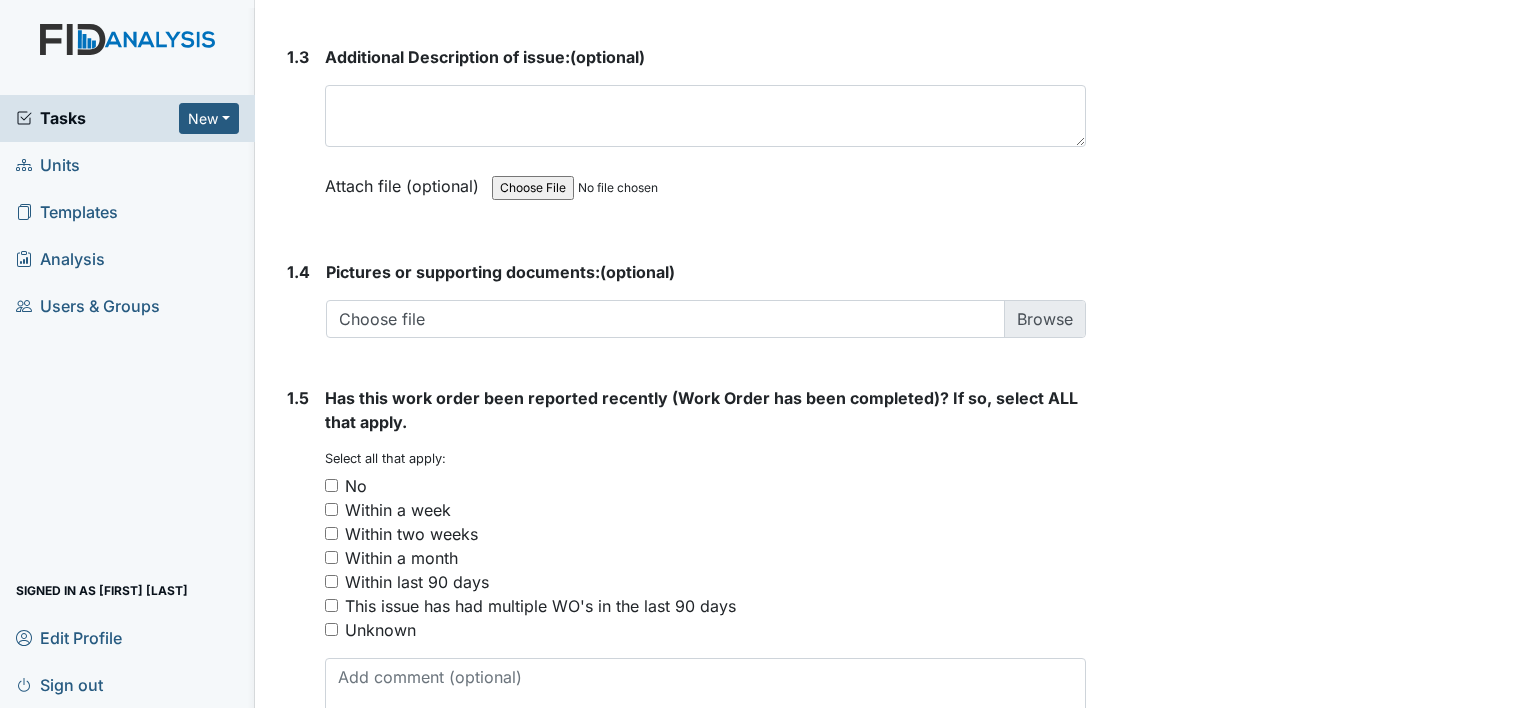 click on "No" at bounding box center [331, 485] 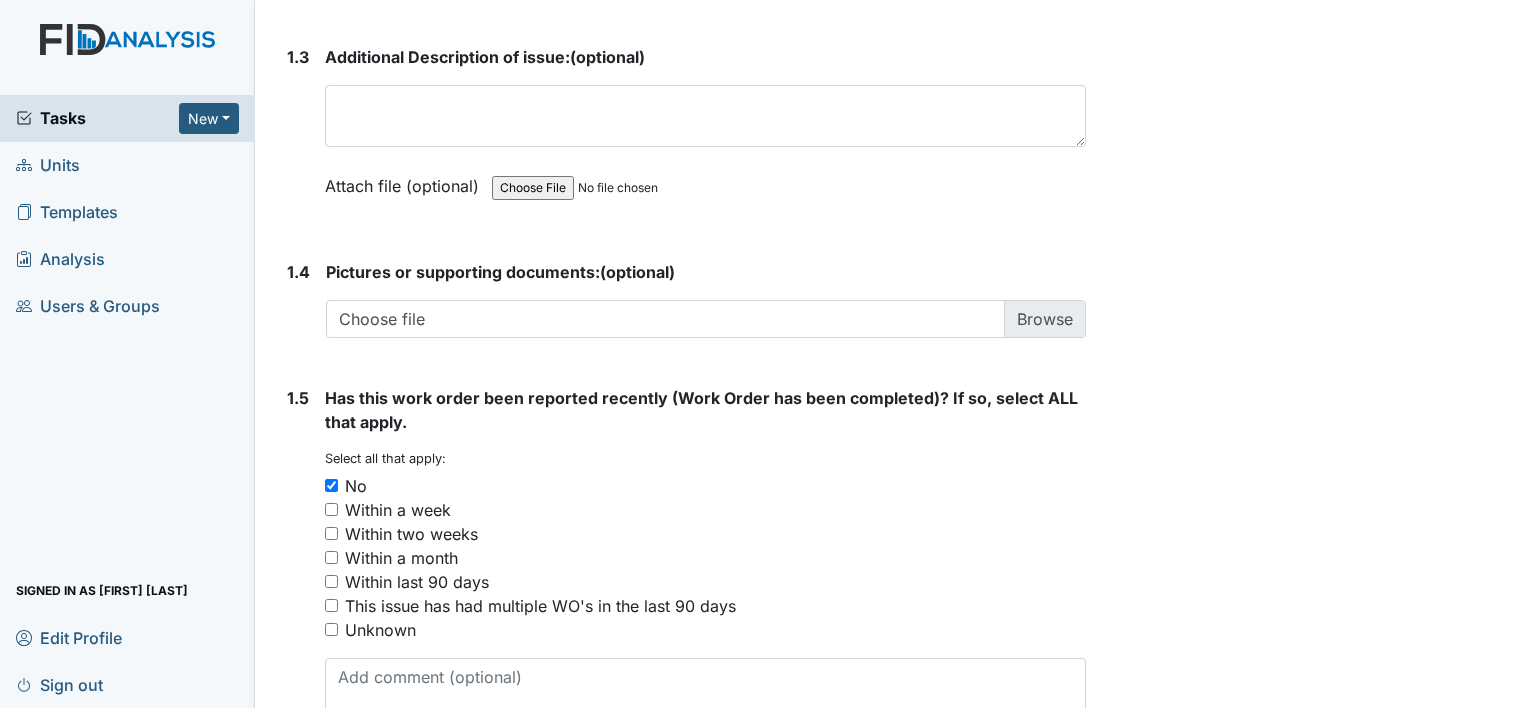 scroll, scrollTop: 1482, scrollLeft: 0, axis: vertical 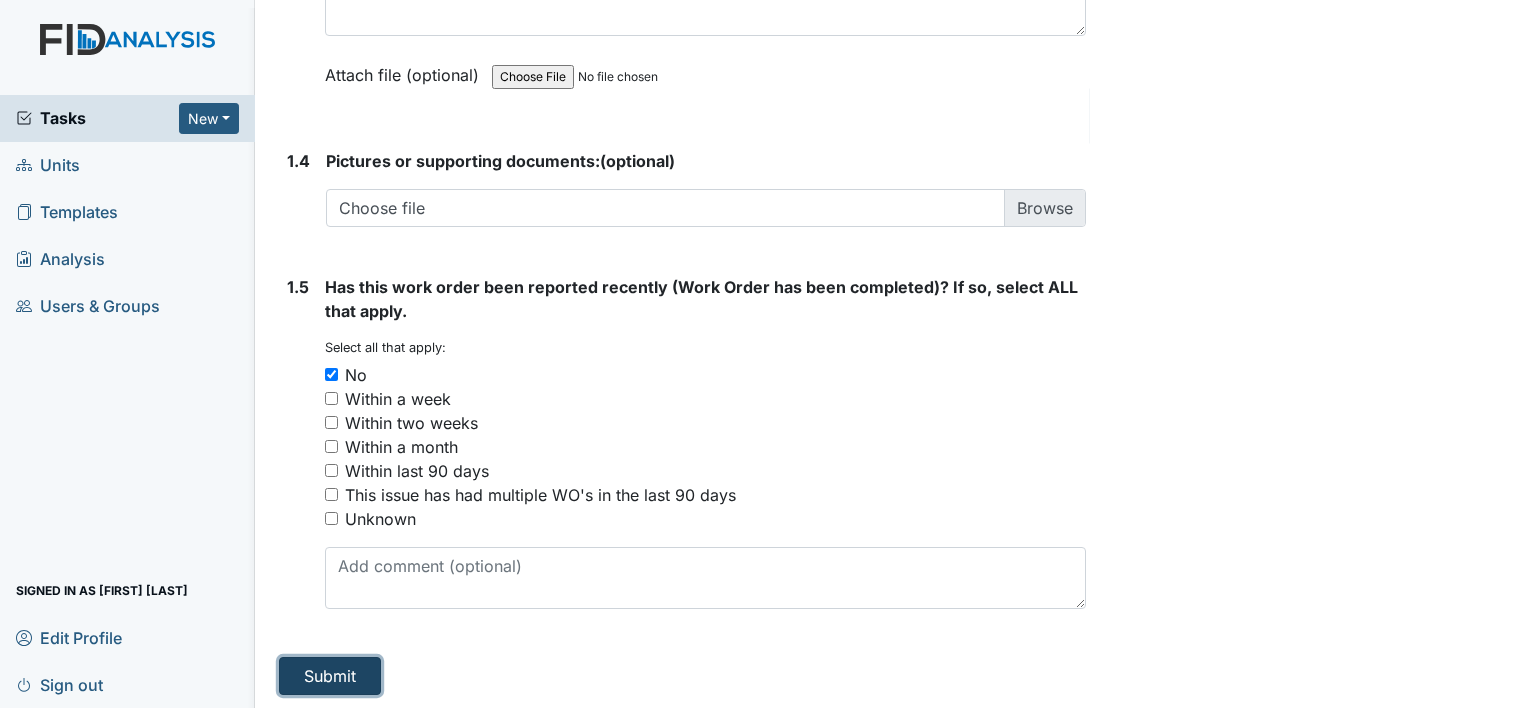 click on "Submit" at bounding box center (330, 676) 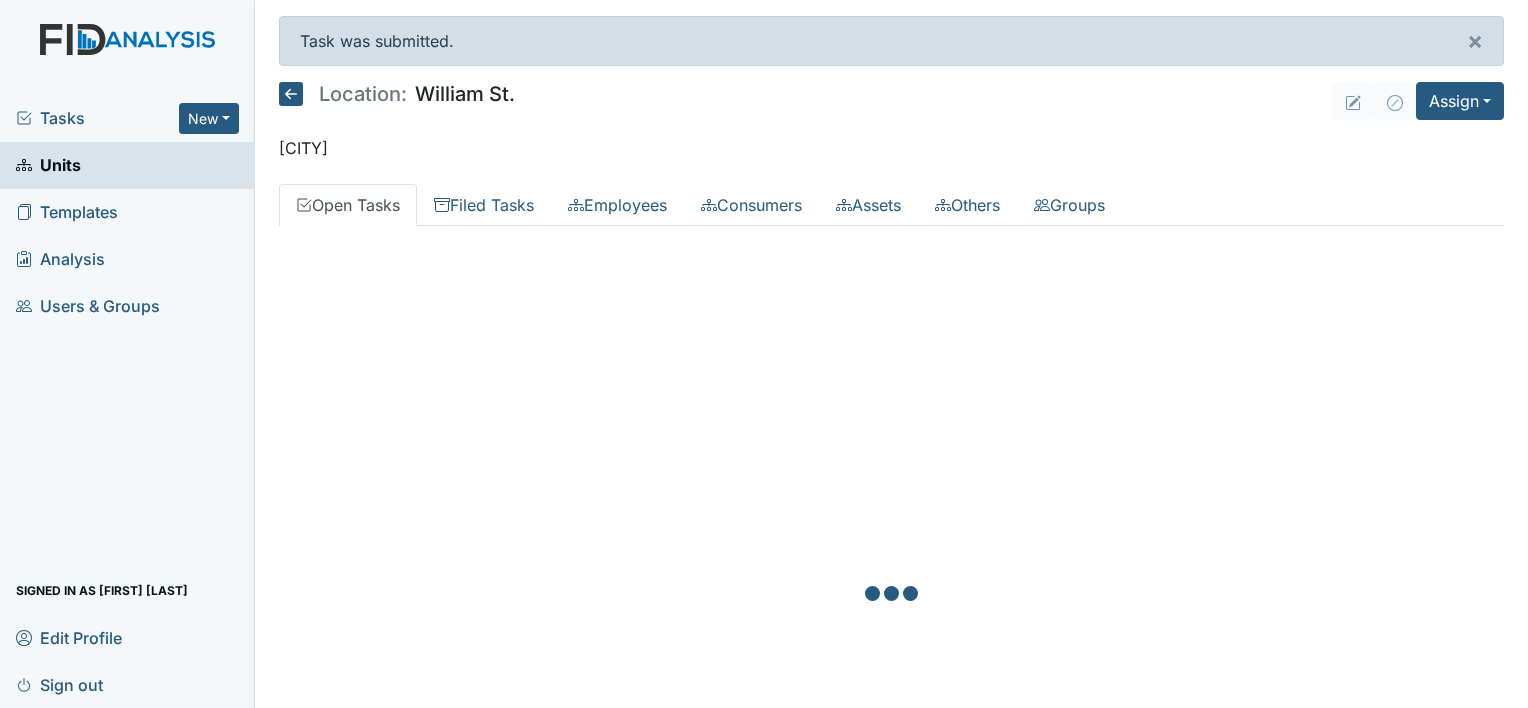 scroll, scrollTop: 0, scrollLeft: 0, axis: both 